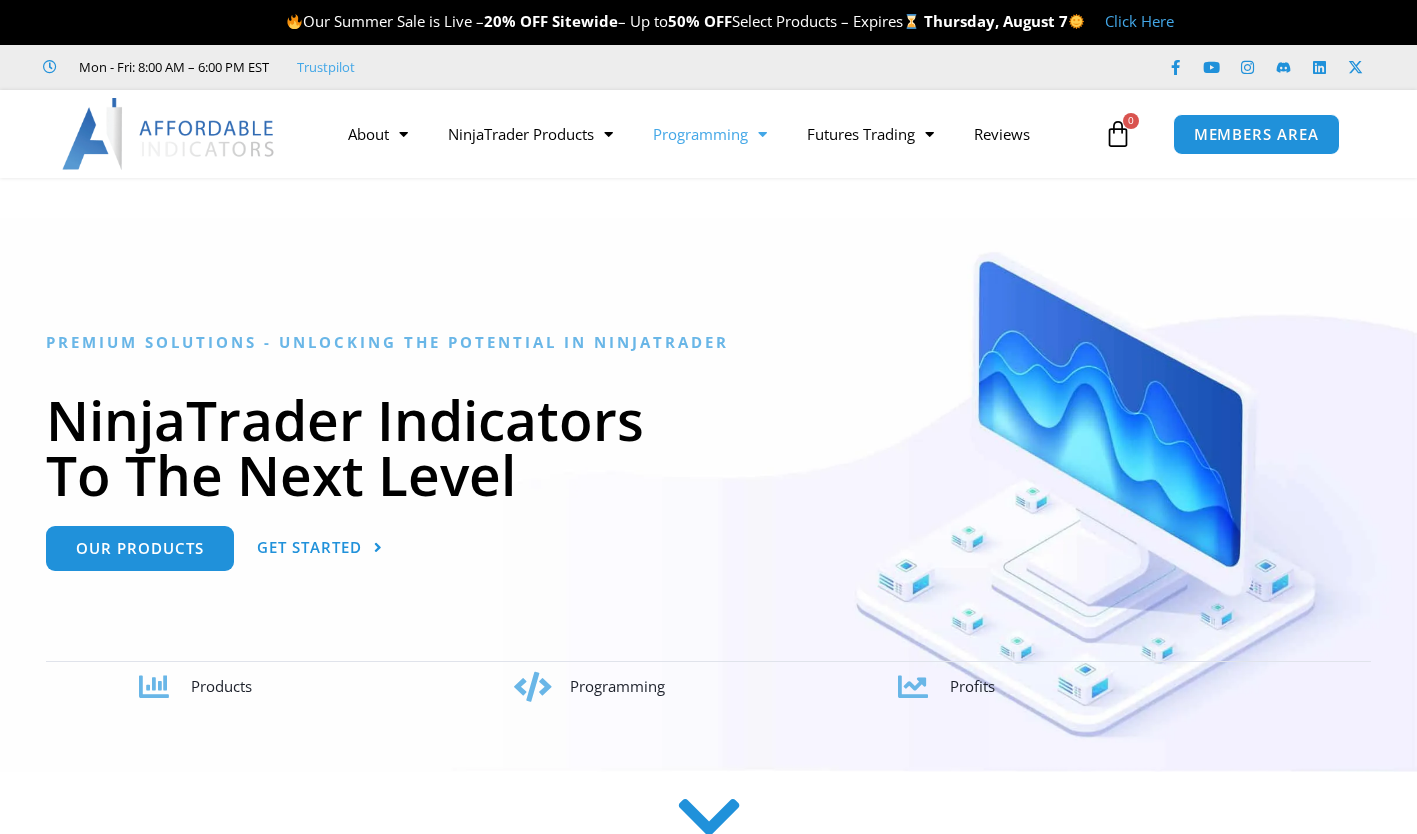 scroll, scrollTop: 0, scrollLeft: 0, axis: both 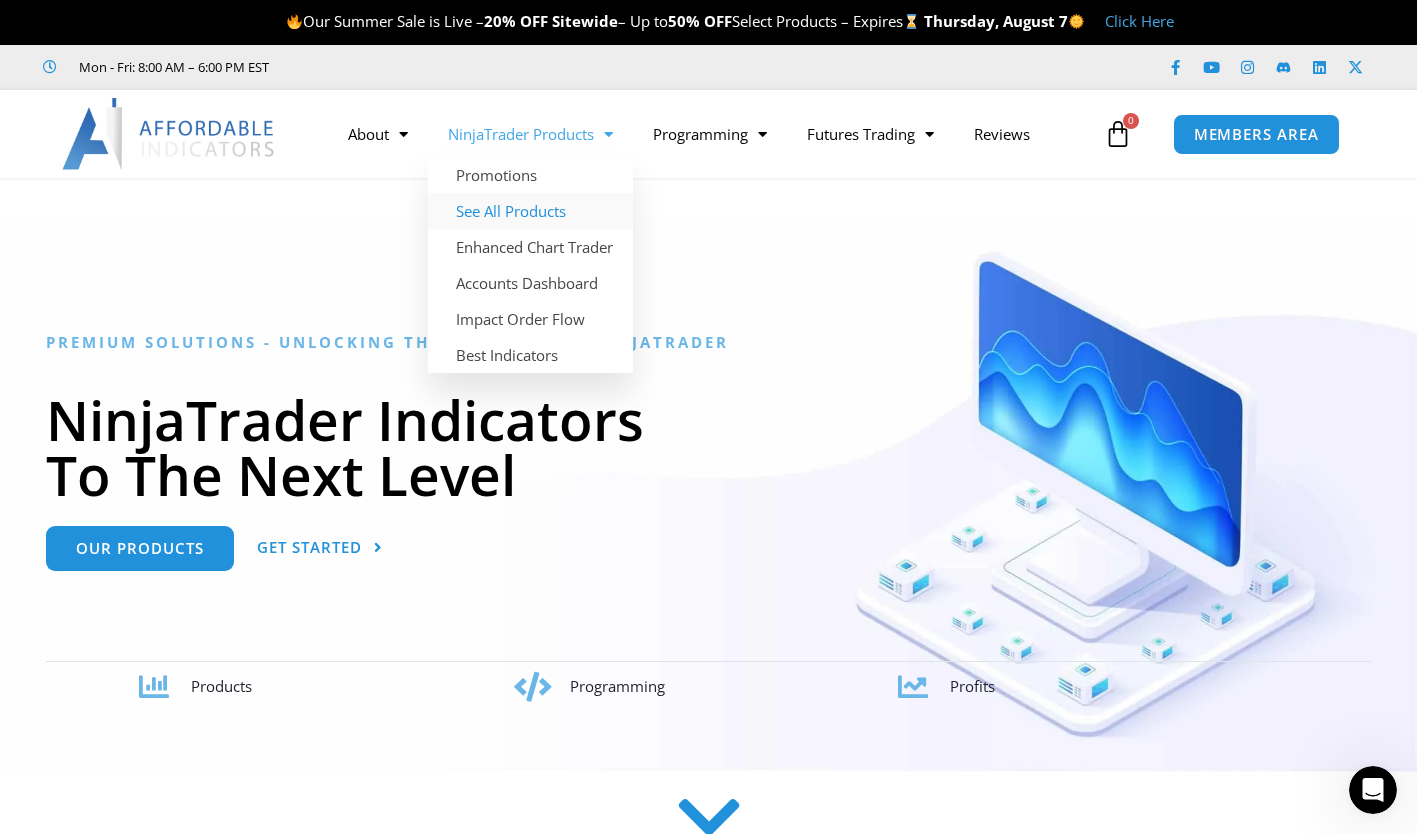 click on "See All Products" 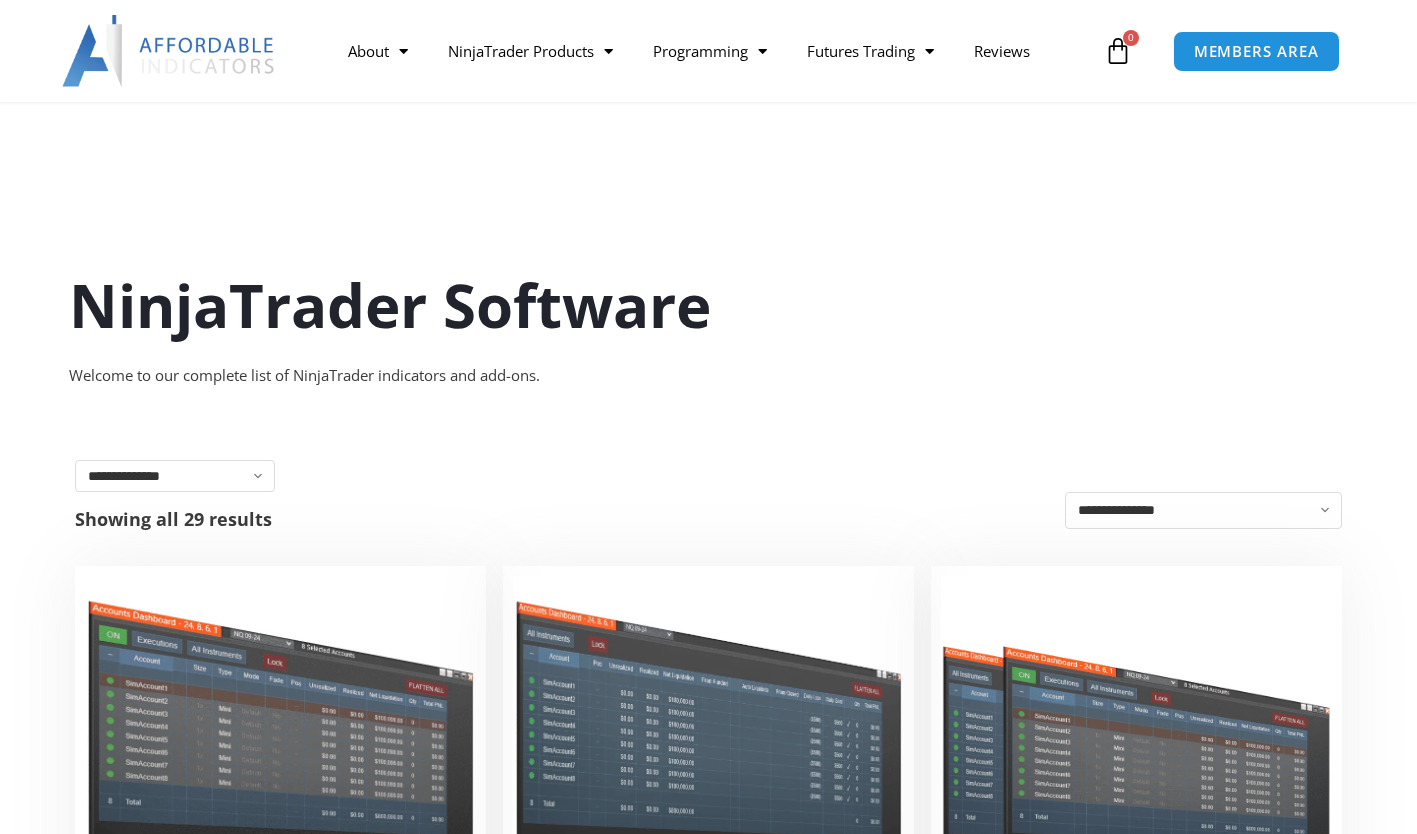 scroll, scrollTop: 400, scrollLeft: 0, axis: vertical 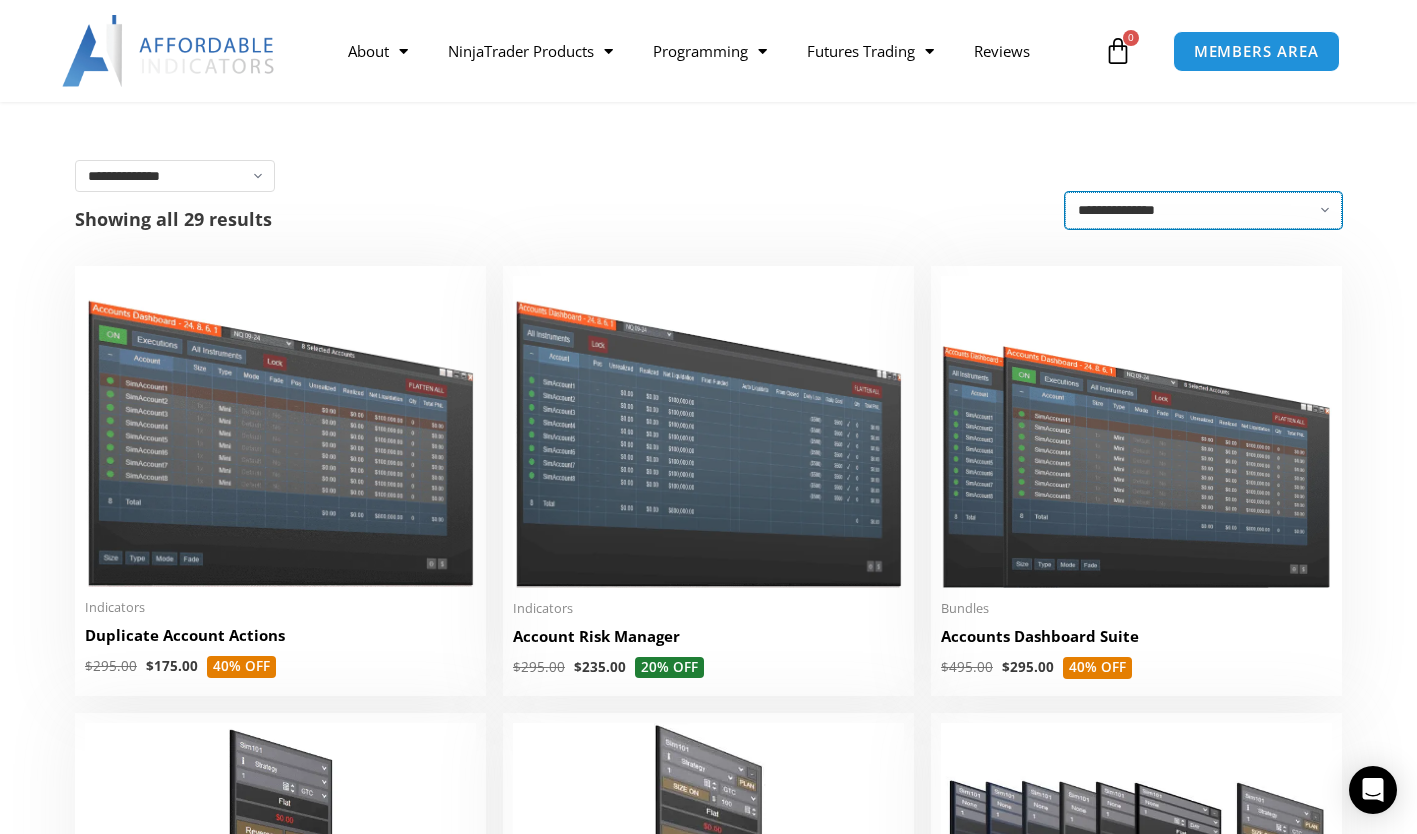 click on "**********" at bounding box center (1204, 210) 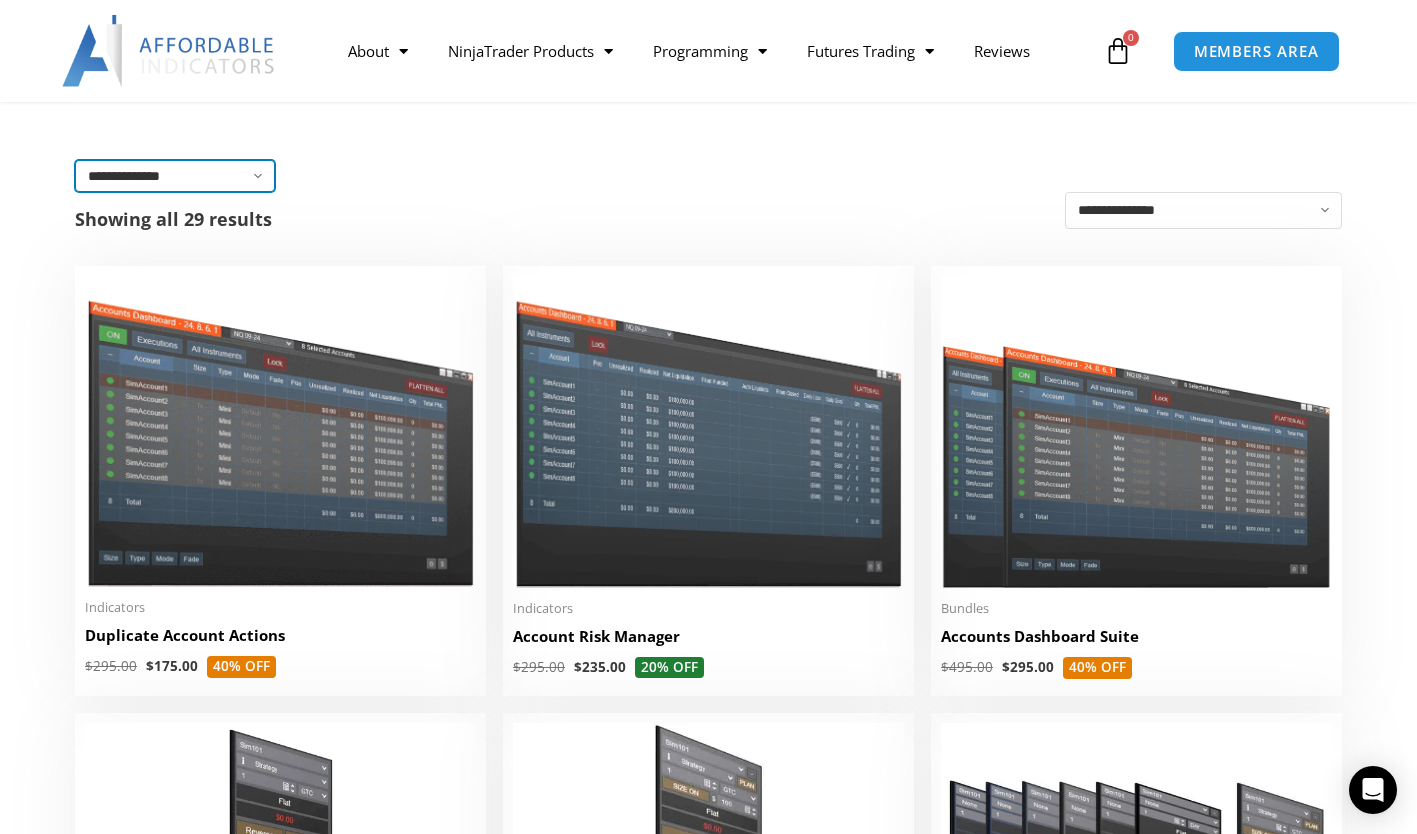 click on "**********" at bounding box center [175, 176] 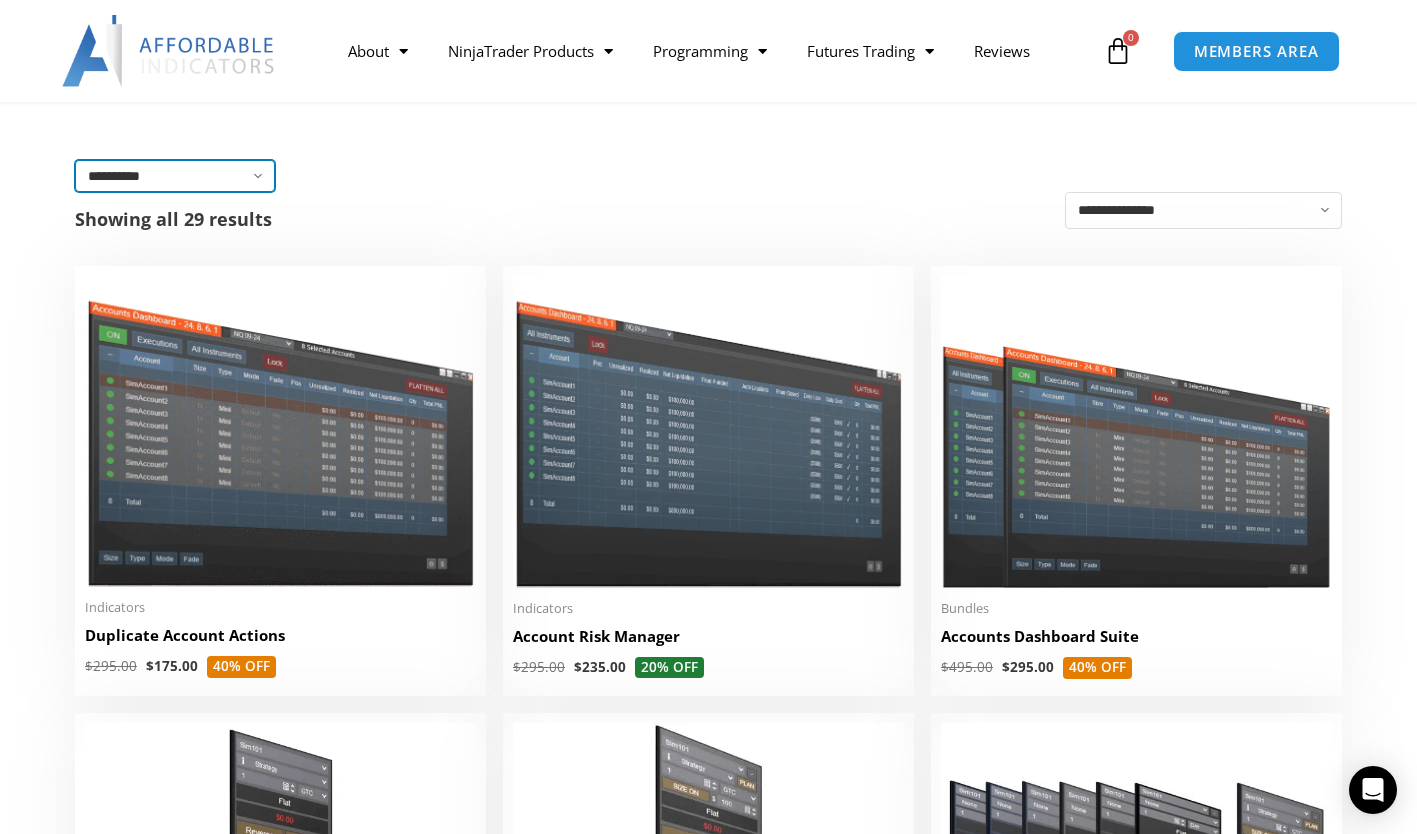 click on "**********" at bounding box center (175, 176) 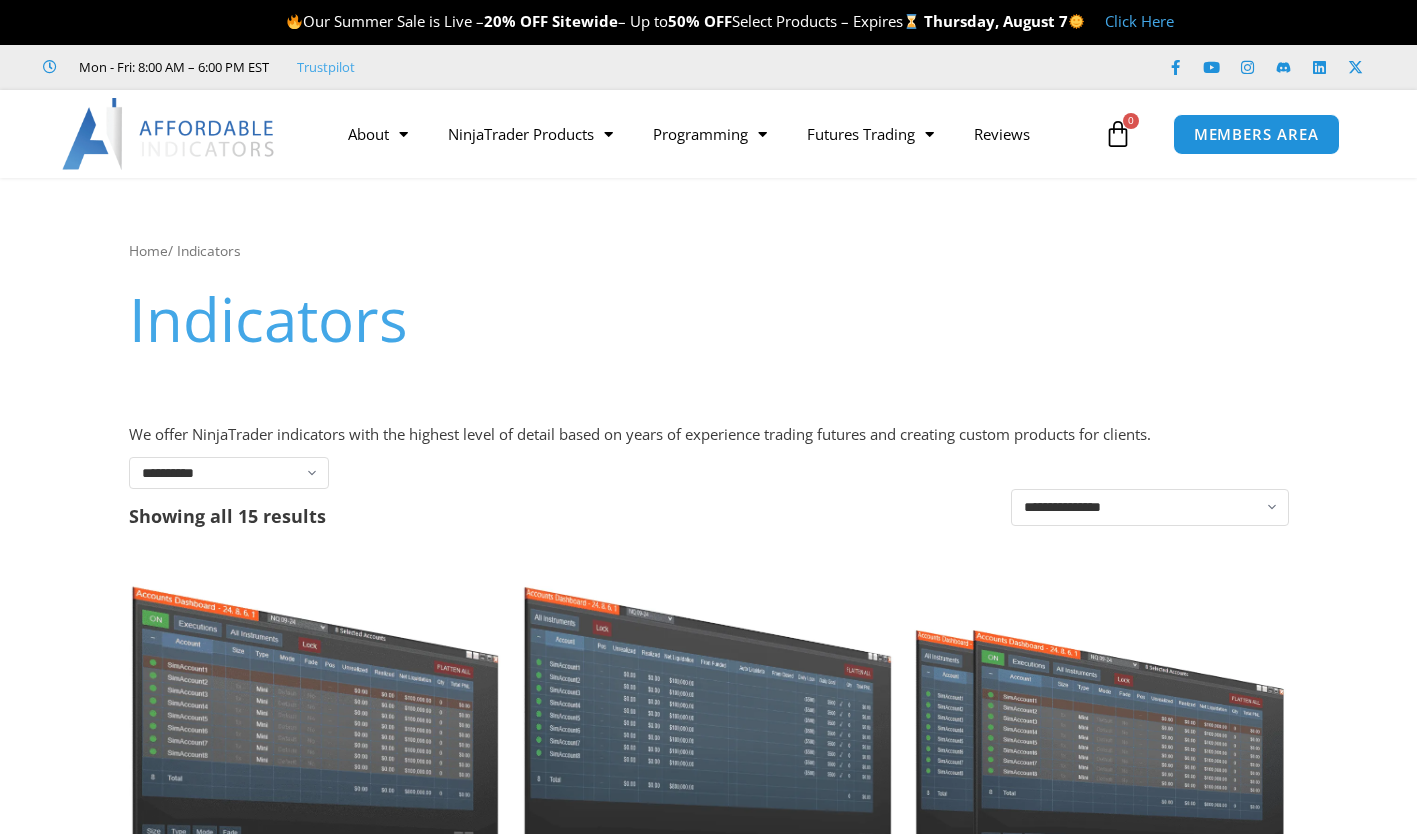 scroll, scrollTop: 0, scrollLeft: 0, axis: both 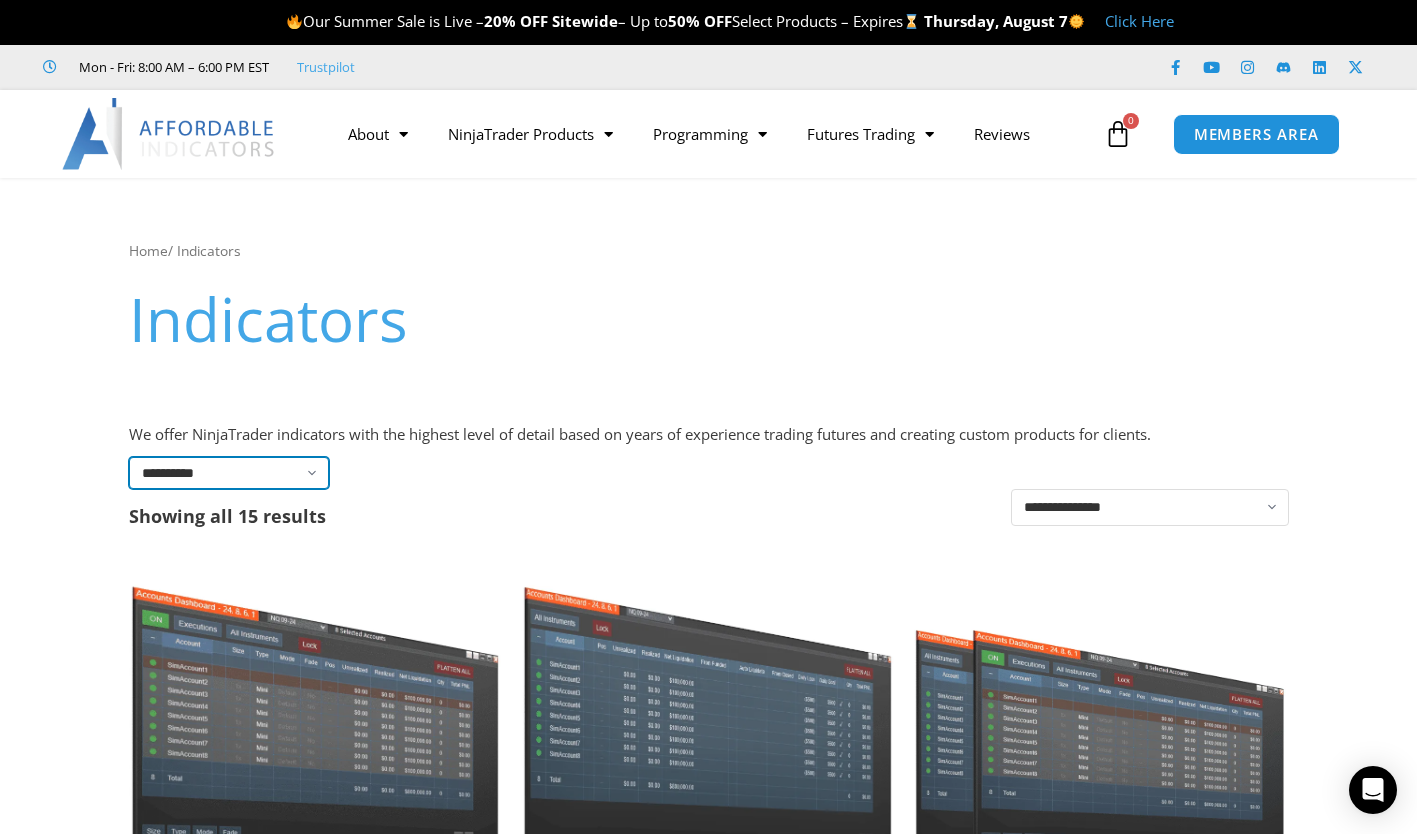 click on "**********" at bounding box center (229, 473) 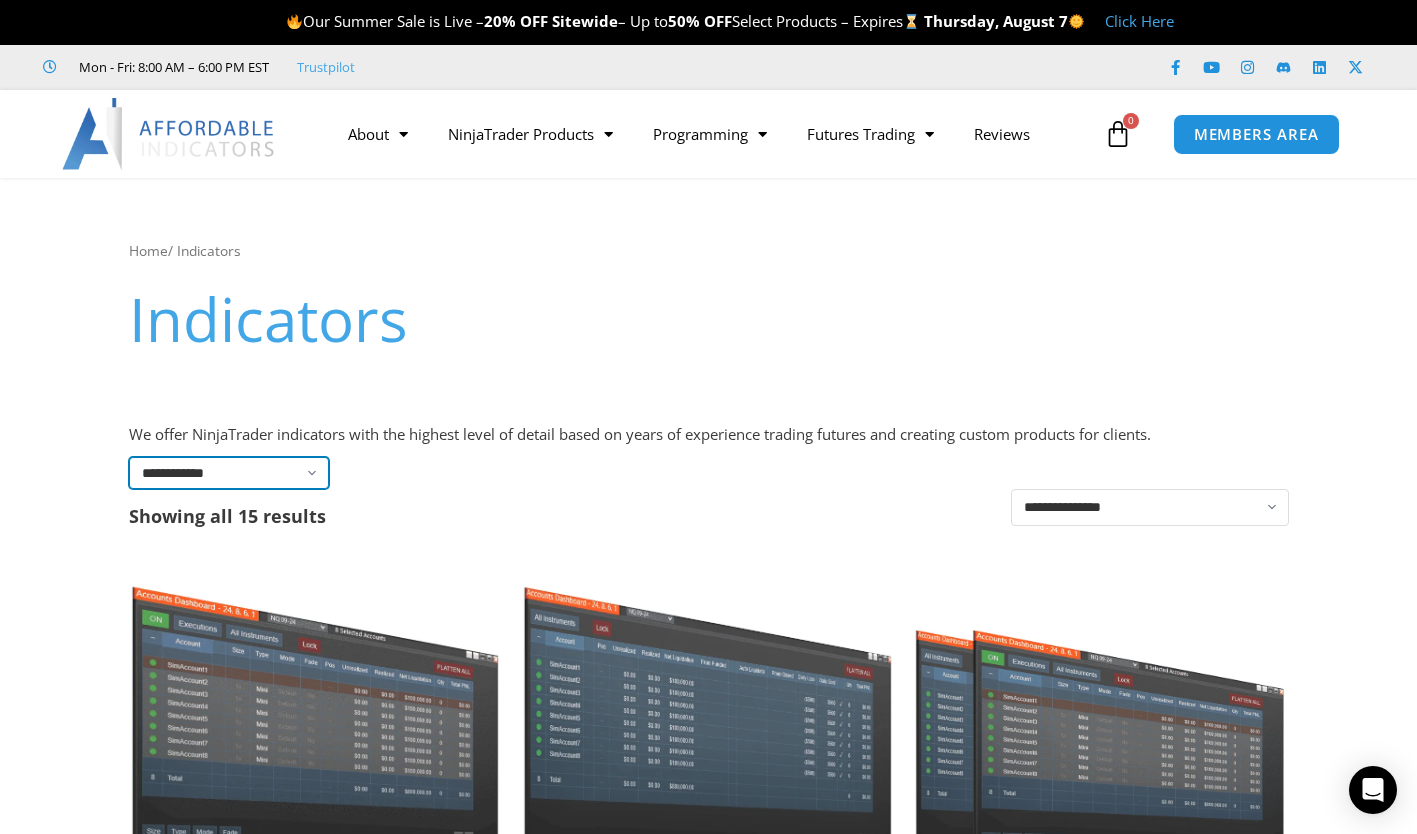 click on "**********" at bounding box center [229, 473] 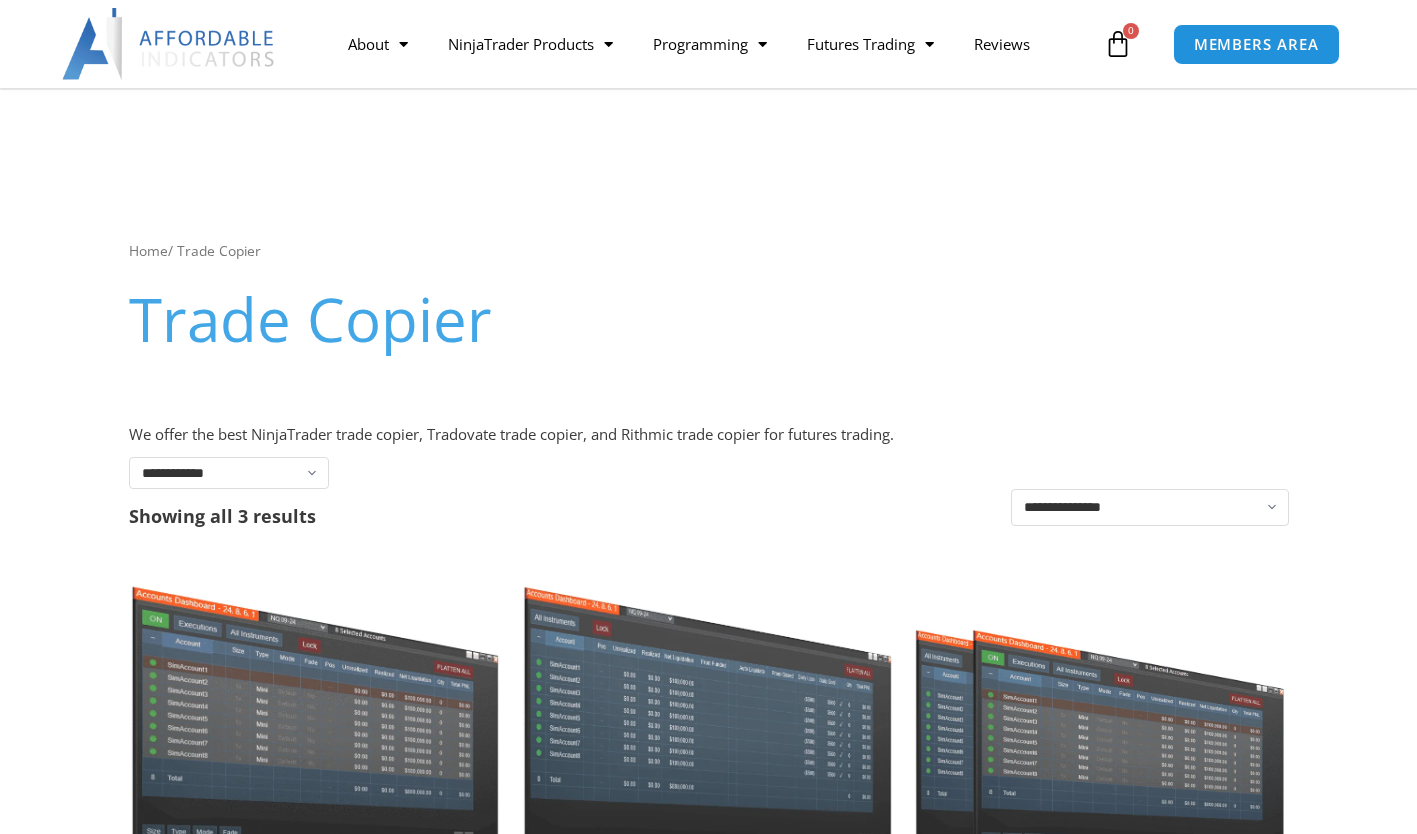 scroll, scrollTop: 300, scrollLeft: 0, axis: vertical 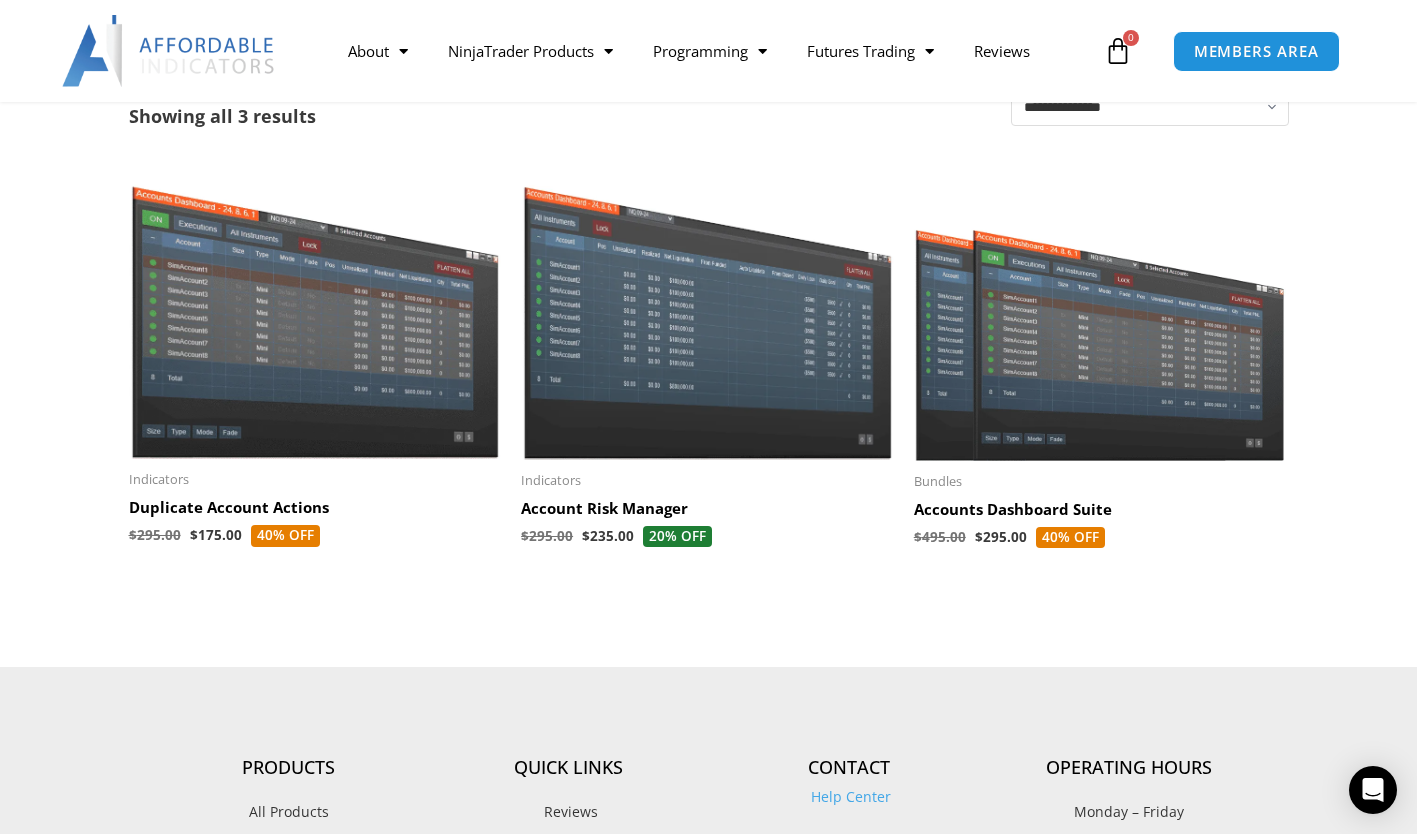 click at bounding box center [1100, 311] 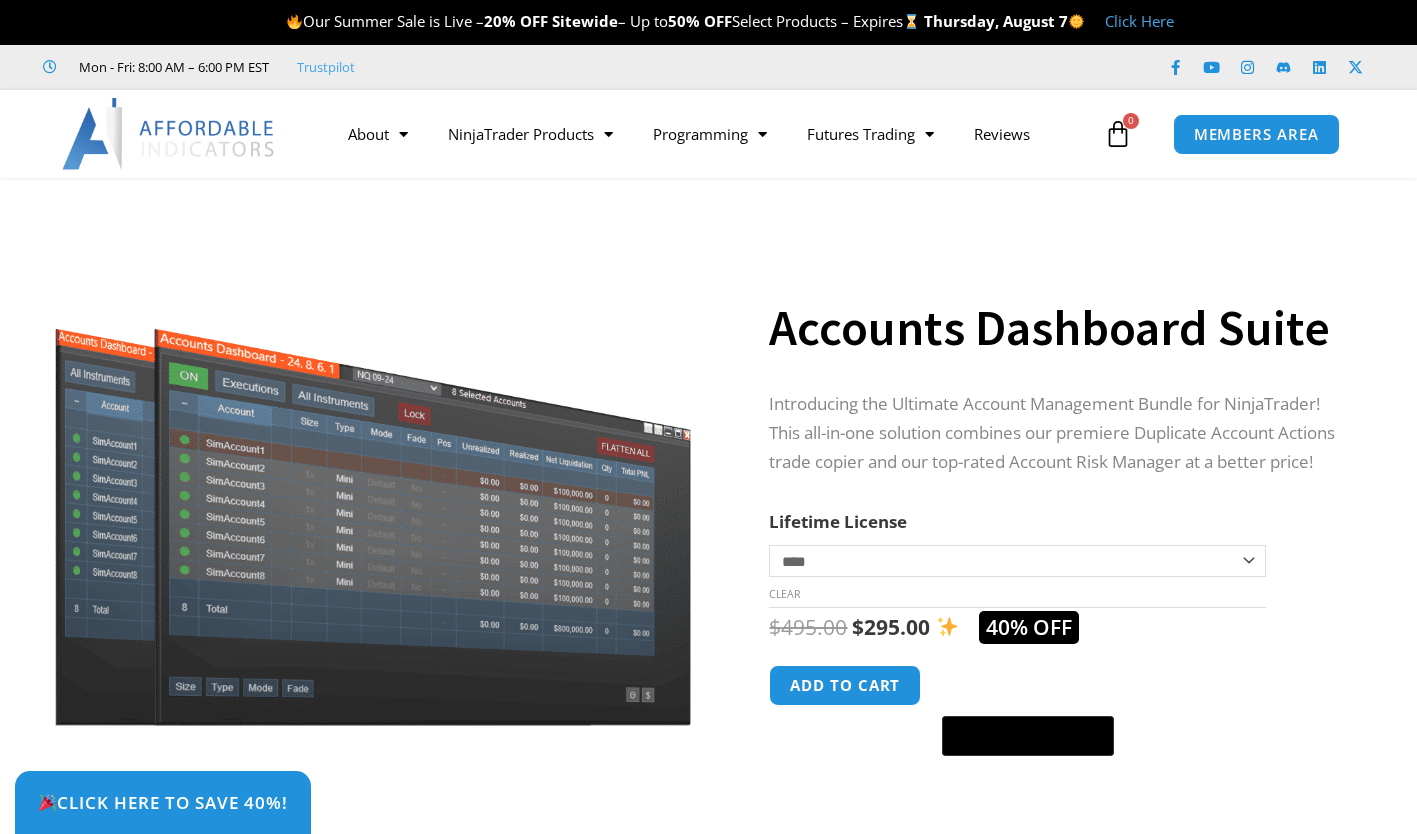 scroll, scrollTop: 0, scrollLeft: 0, axis: both 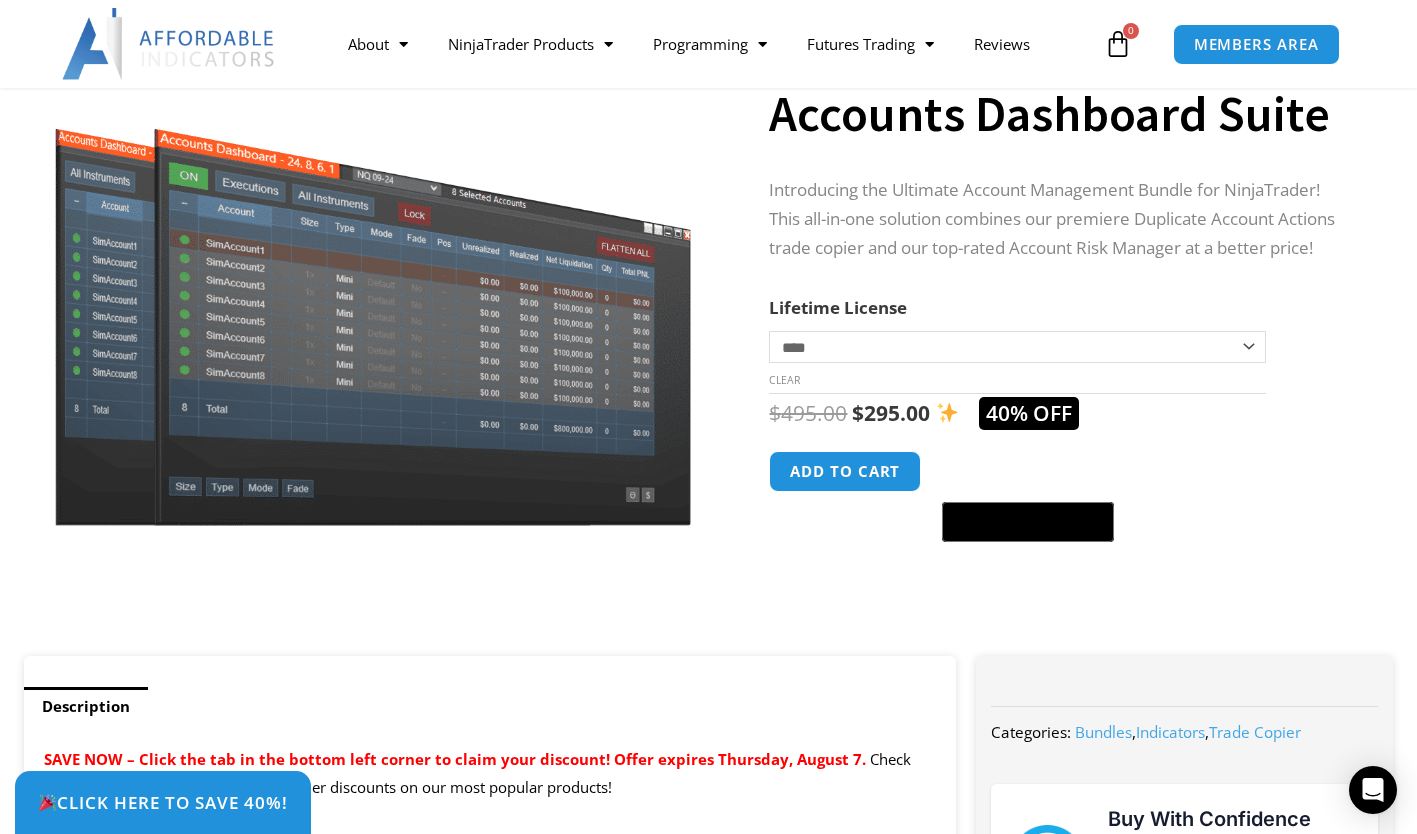 click on "**********" 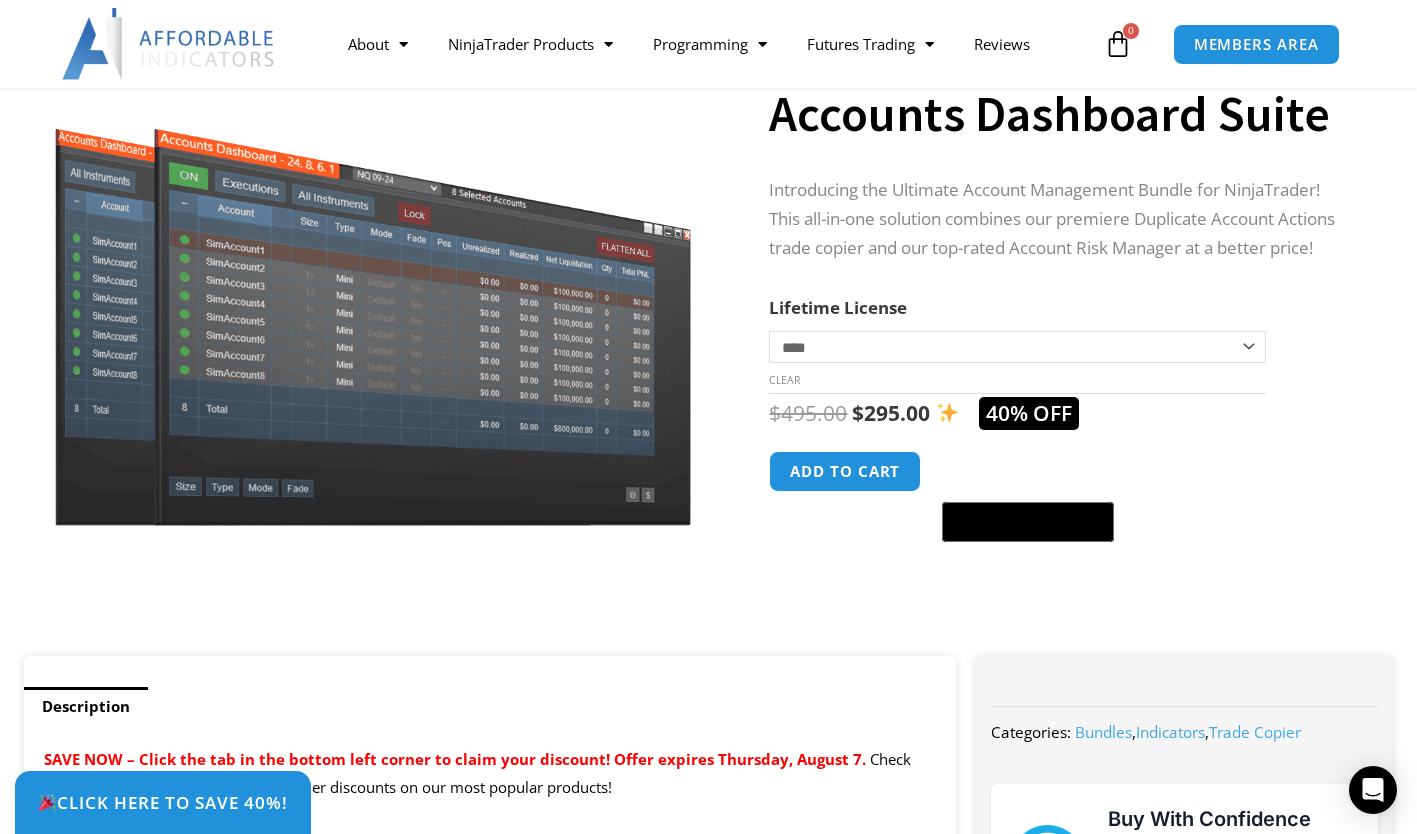 click on "**********" 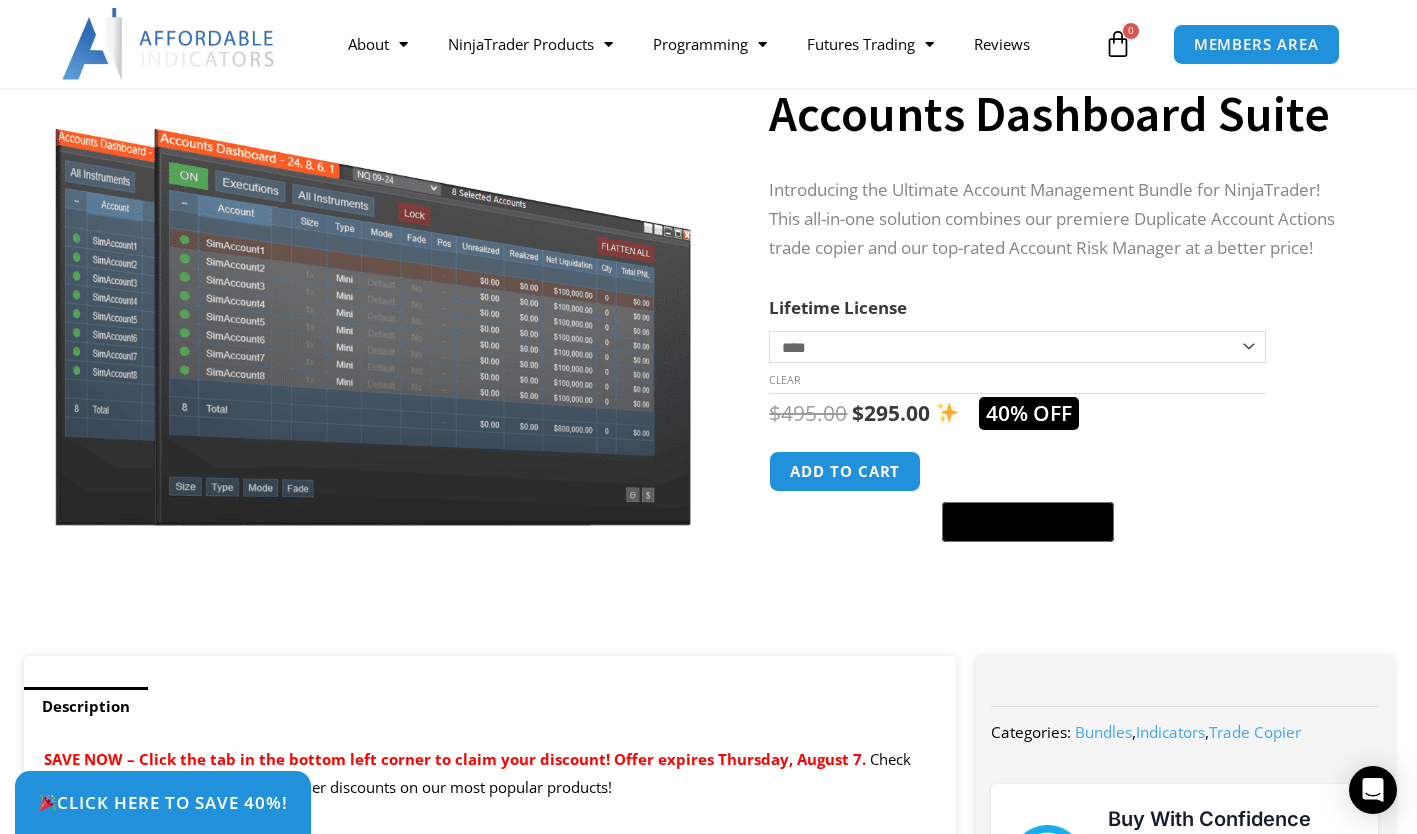 click at bounding box center (1061, 567) 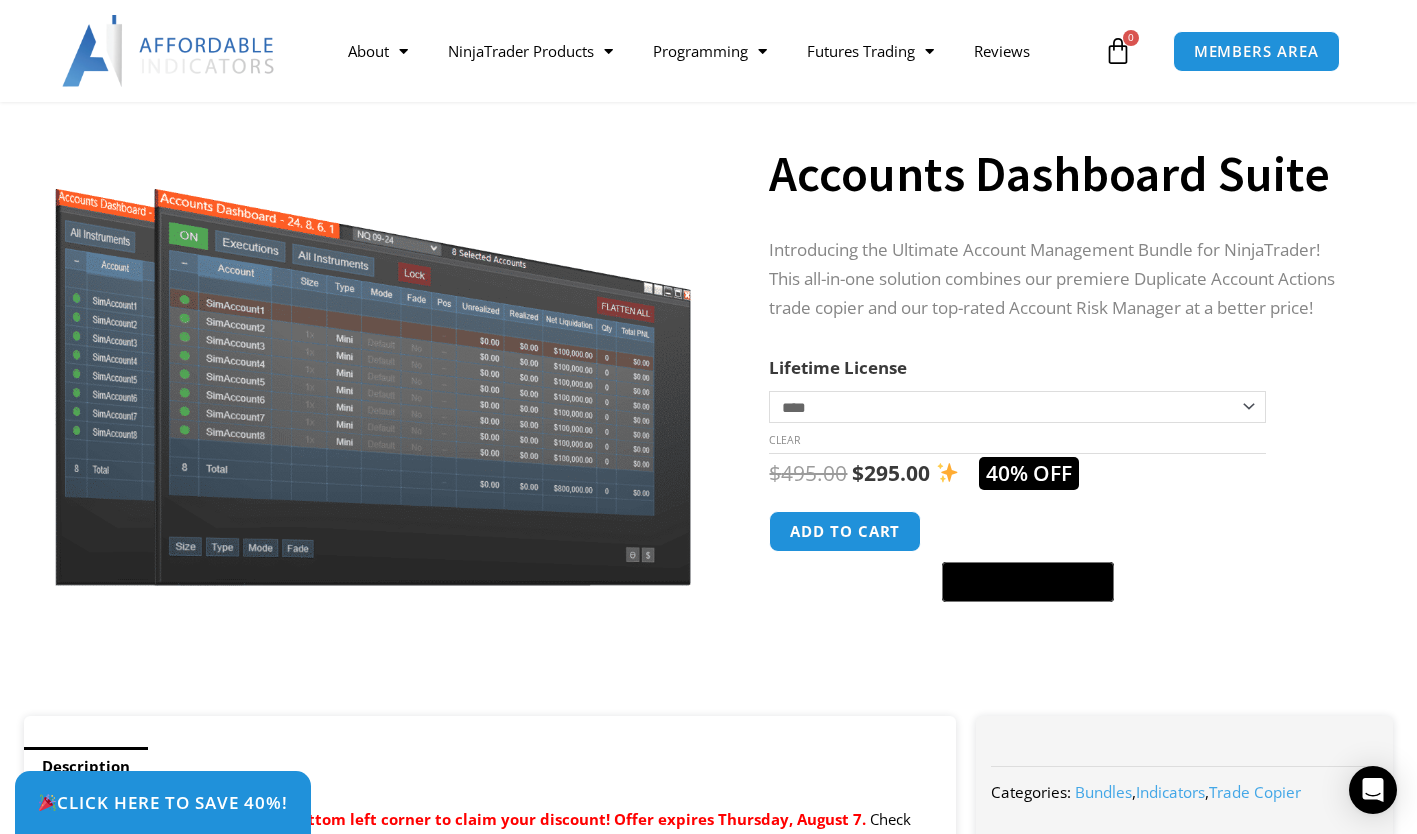 scroll, scrollTop: 0, scrollLeft: 0, axis: both 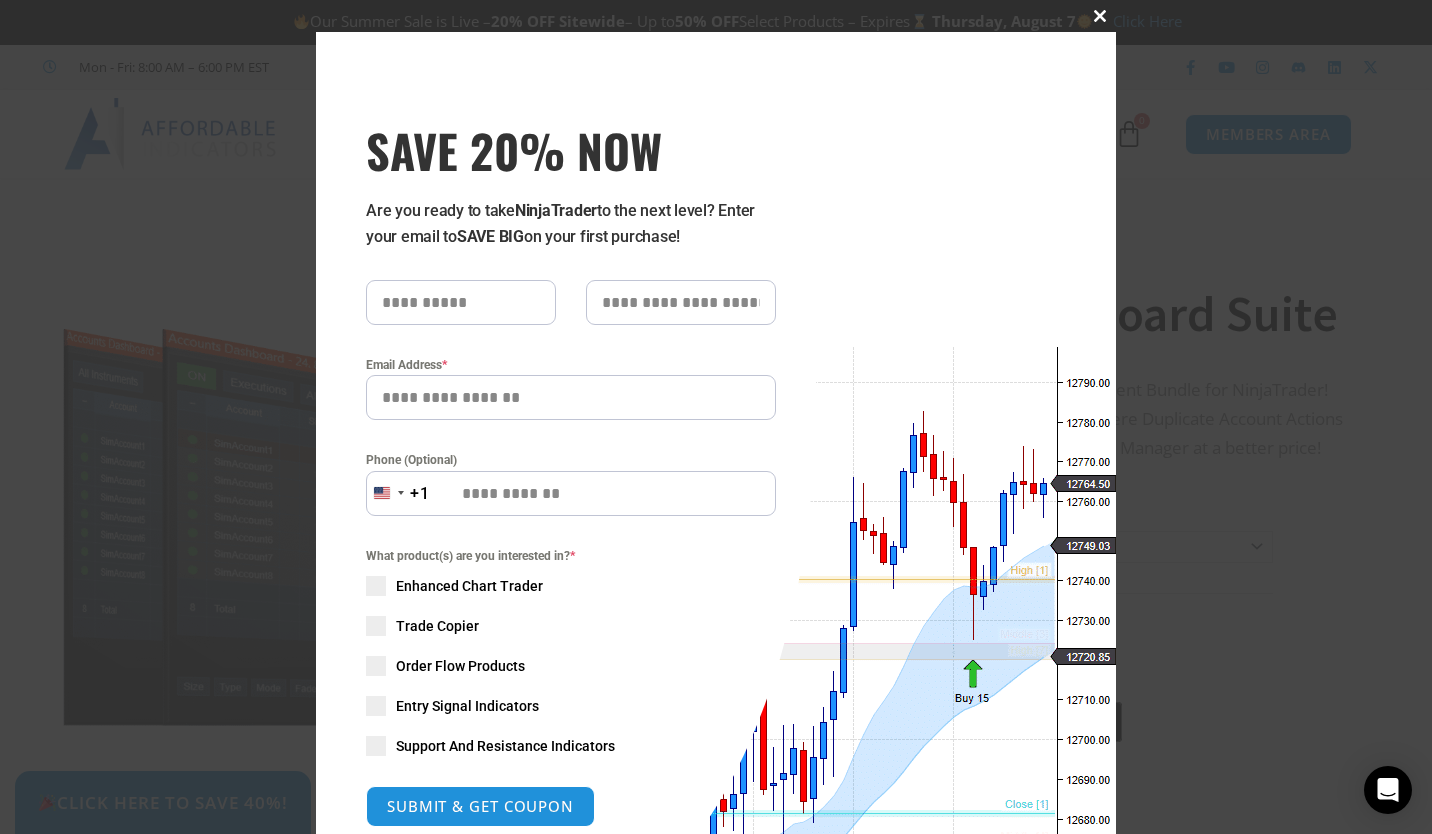 click on "Close this module" at bounding box center [1100, 16] 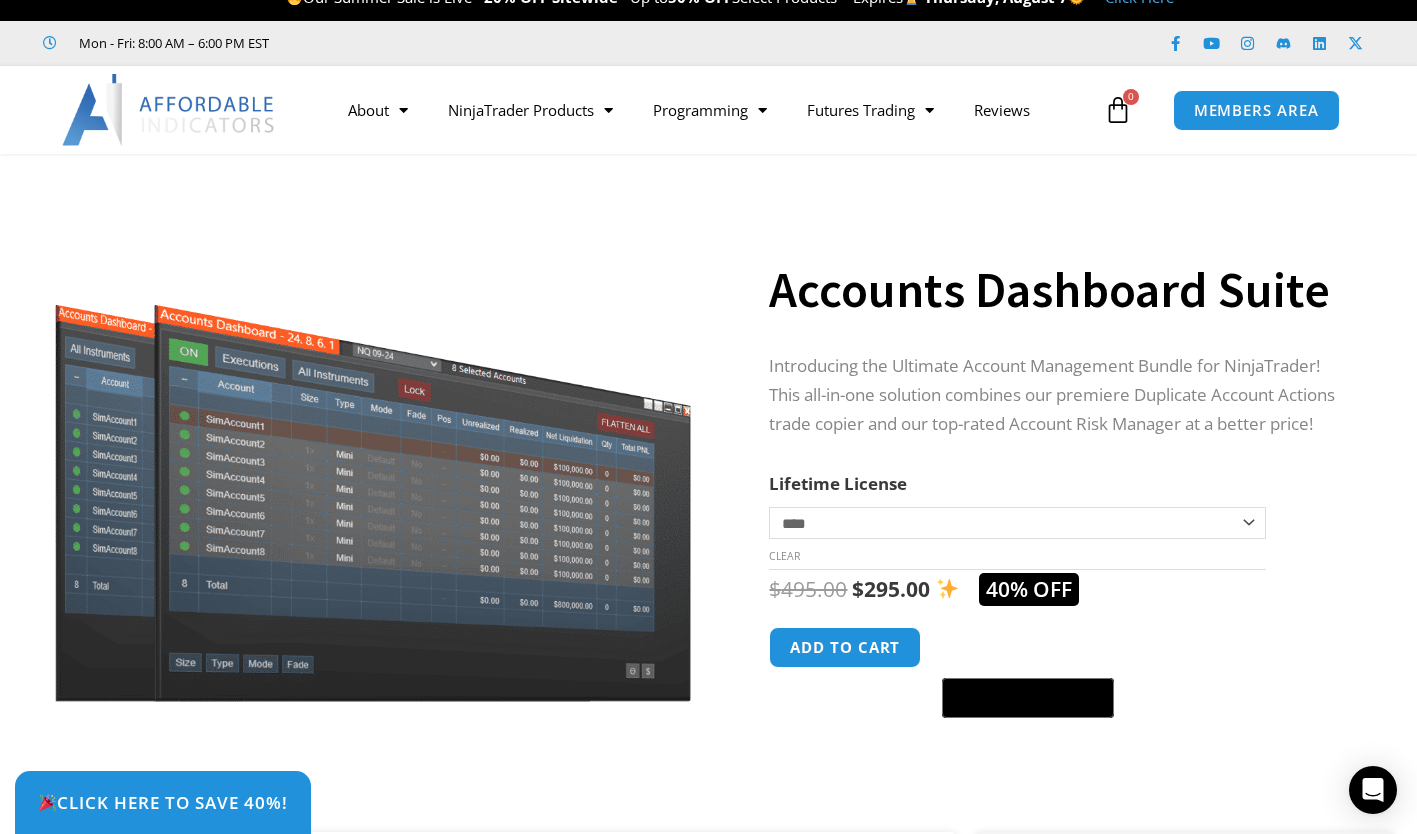 scroll, scrollTop: 0, scrollLeft: 0, axis: both 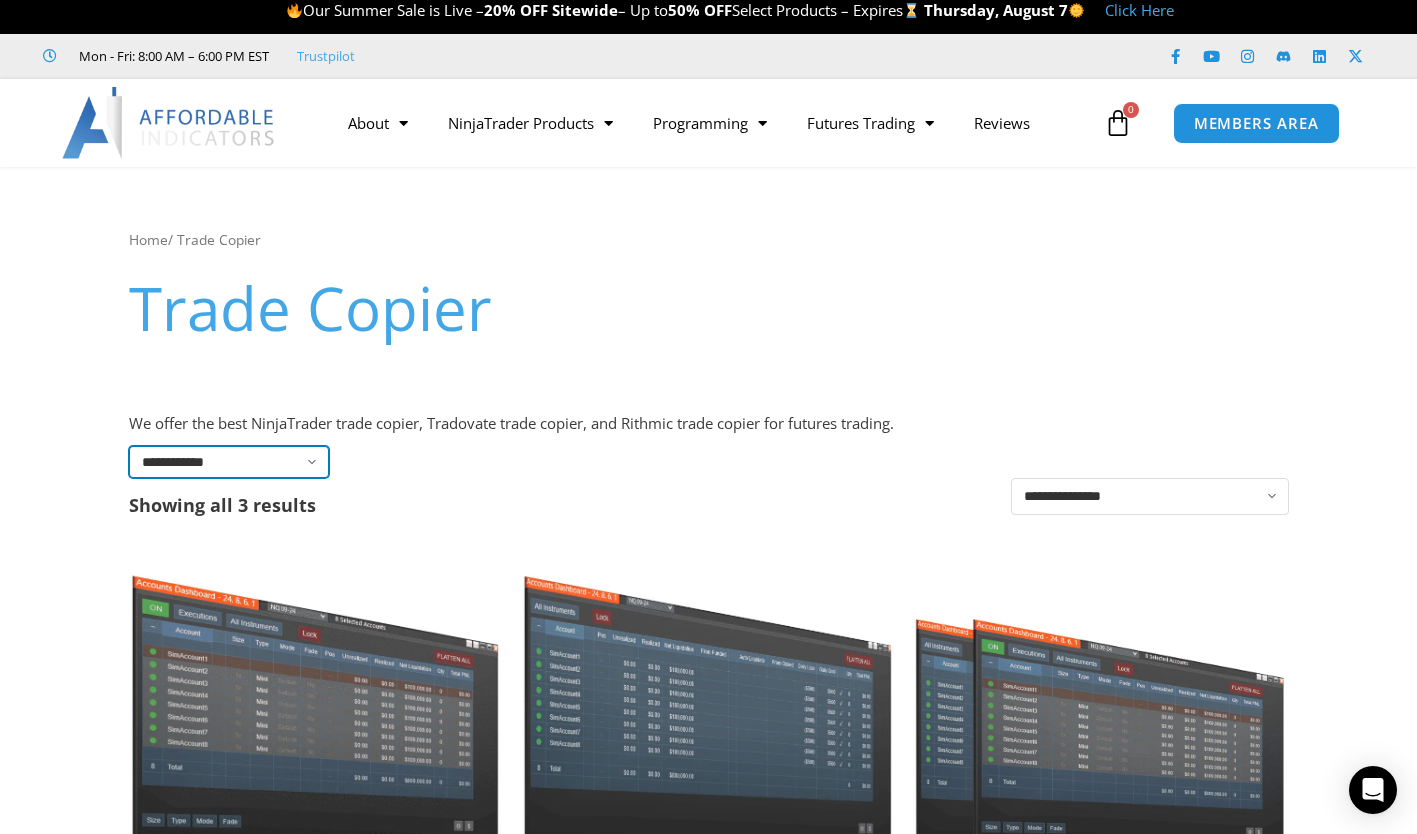 click on "**********" at bounding box center [229, 462] 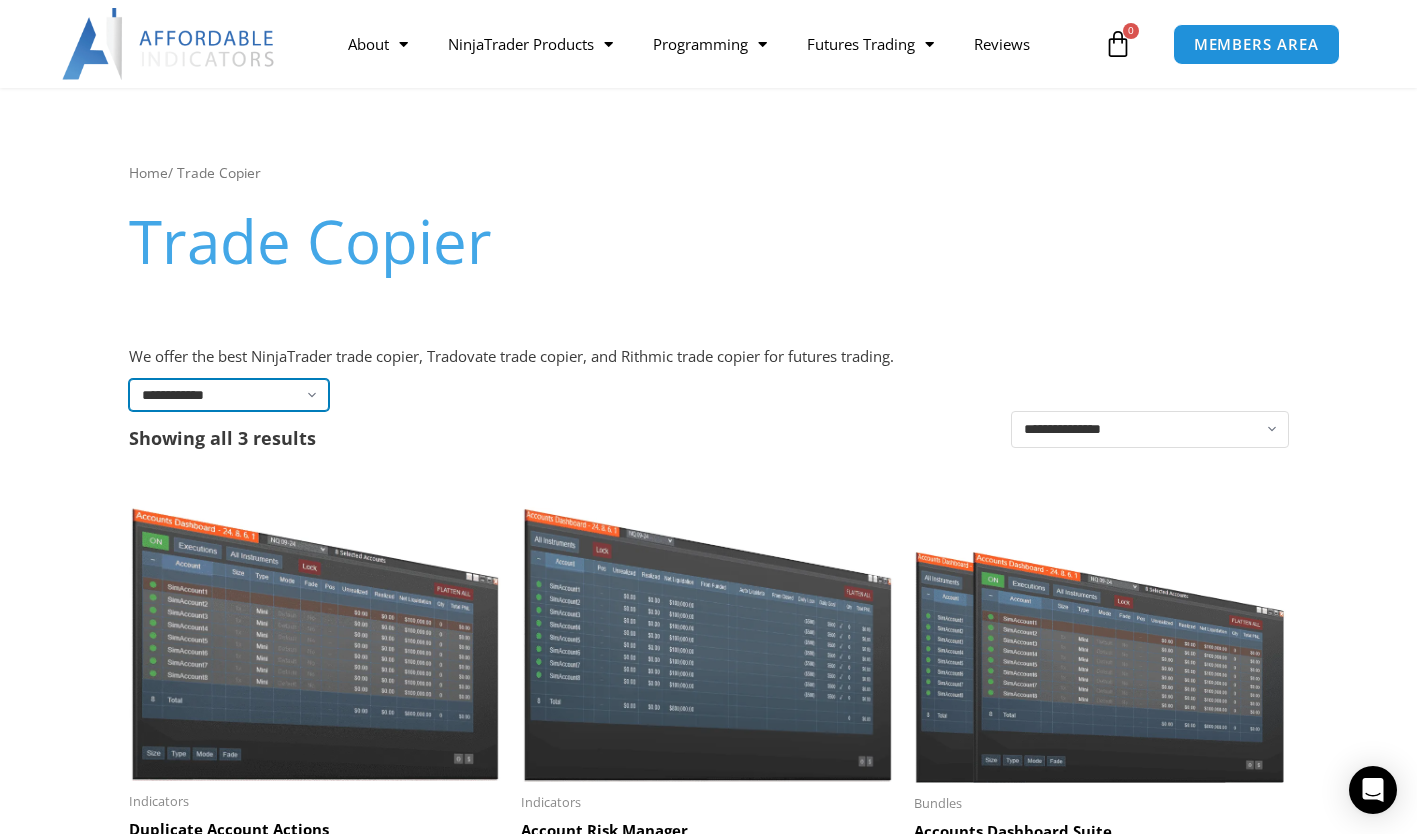 scroll, scrollTop: 111, scrollLeft: 0, axis: vertical 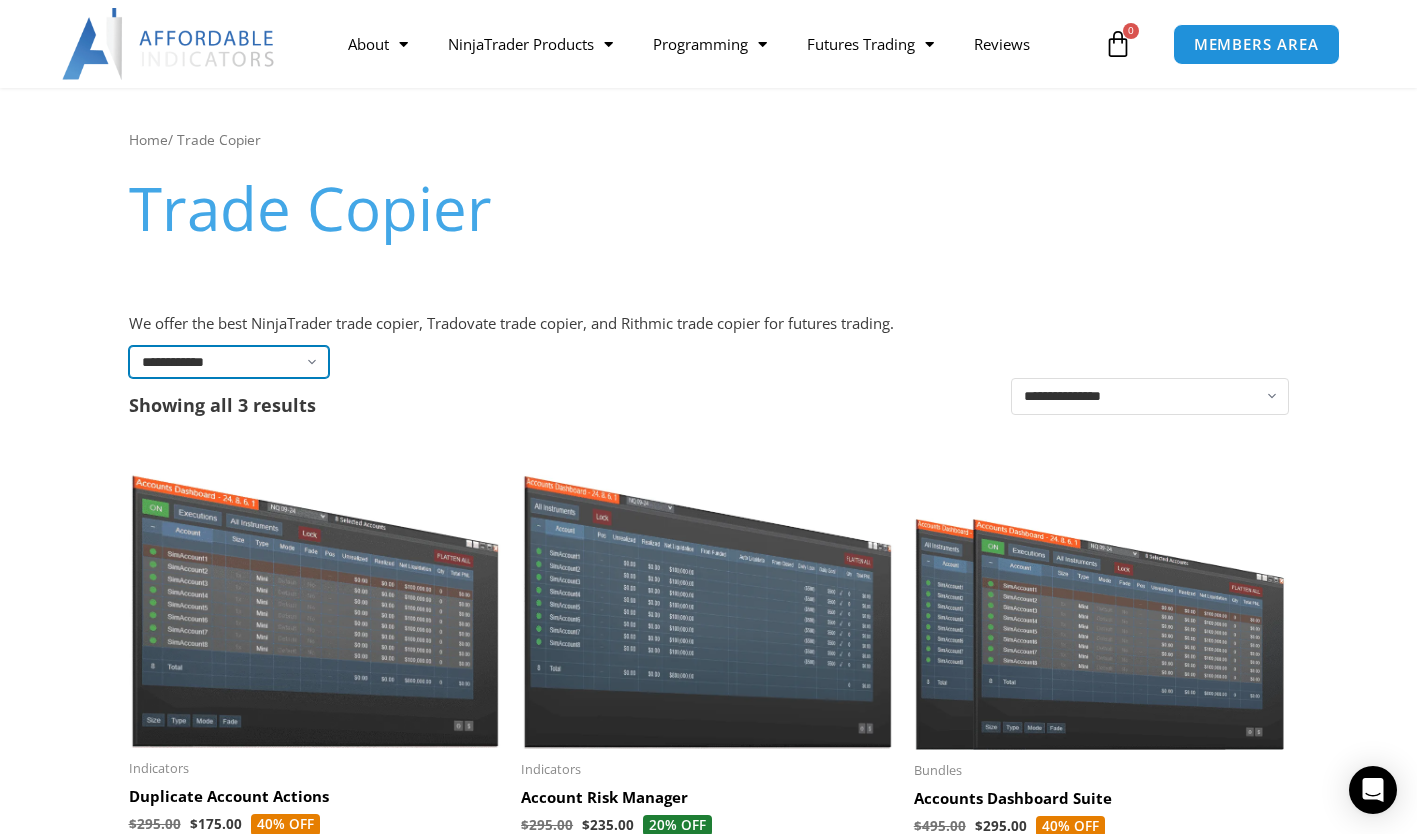 click on "**********" at bounding box center [229, 362] 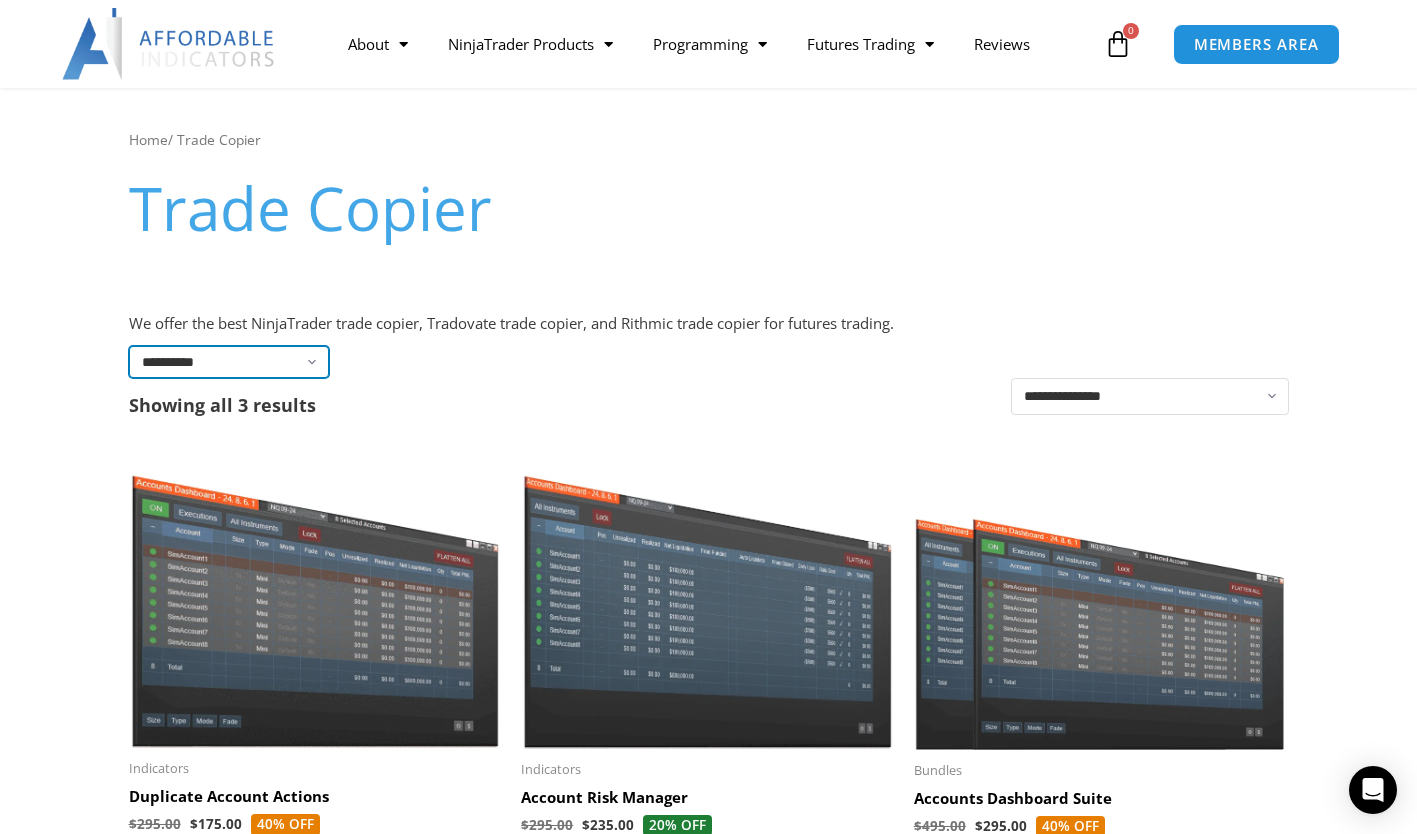 click on "**********" at bounding box center [229, 362] 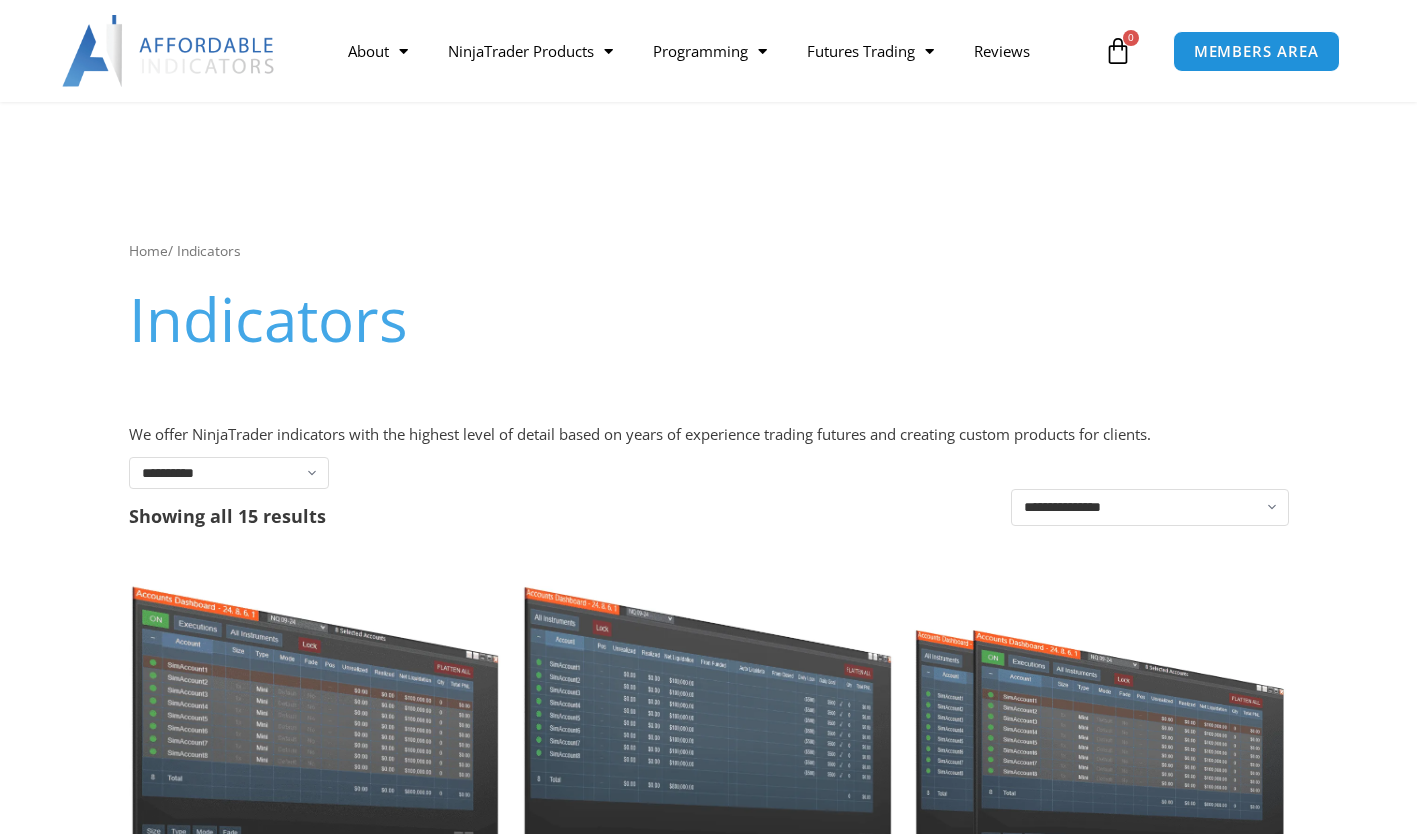 scroll, scrollTop: 300, scrollLeft: 0, axis: vertical 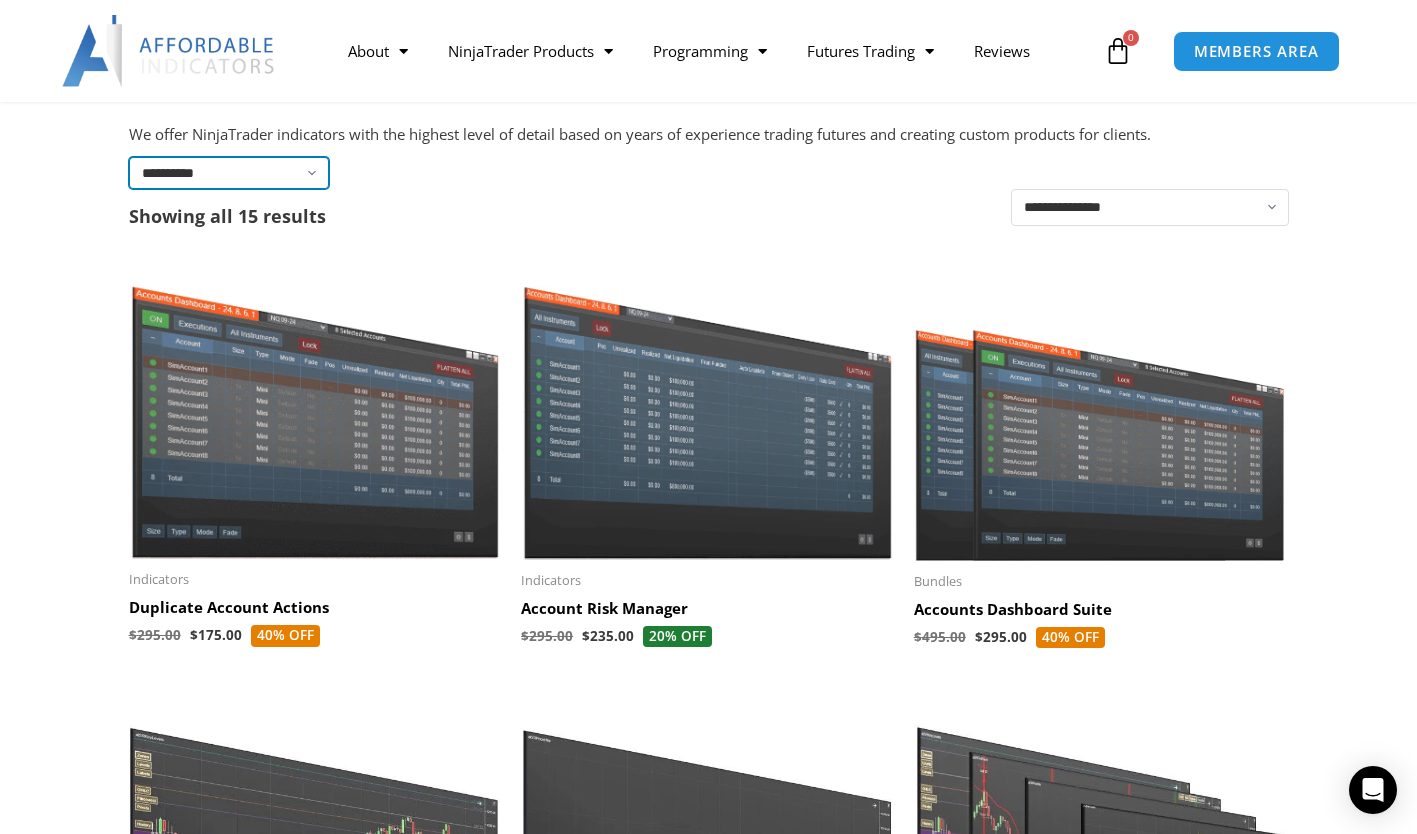 click on "**********" at bounding box center (229, 173) 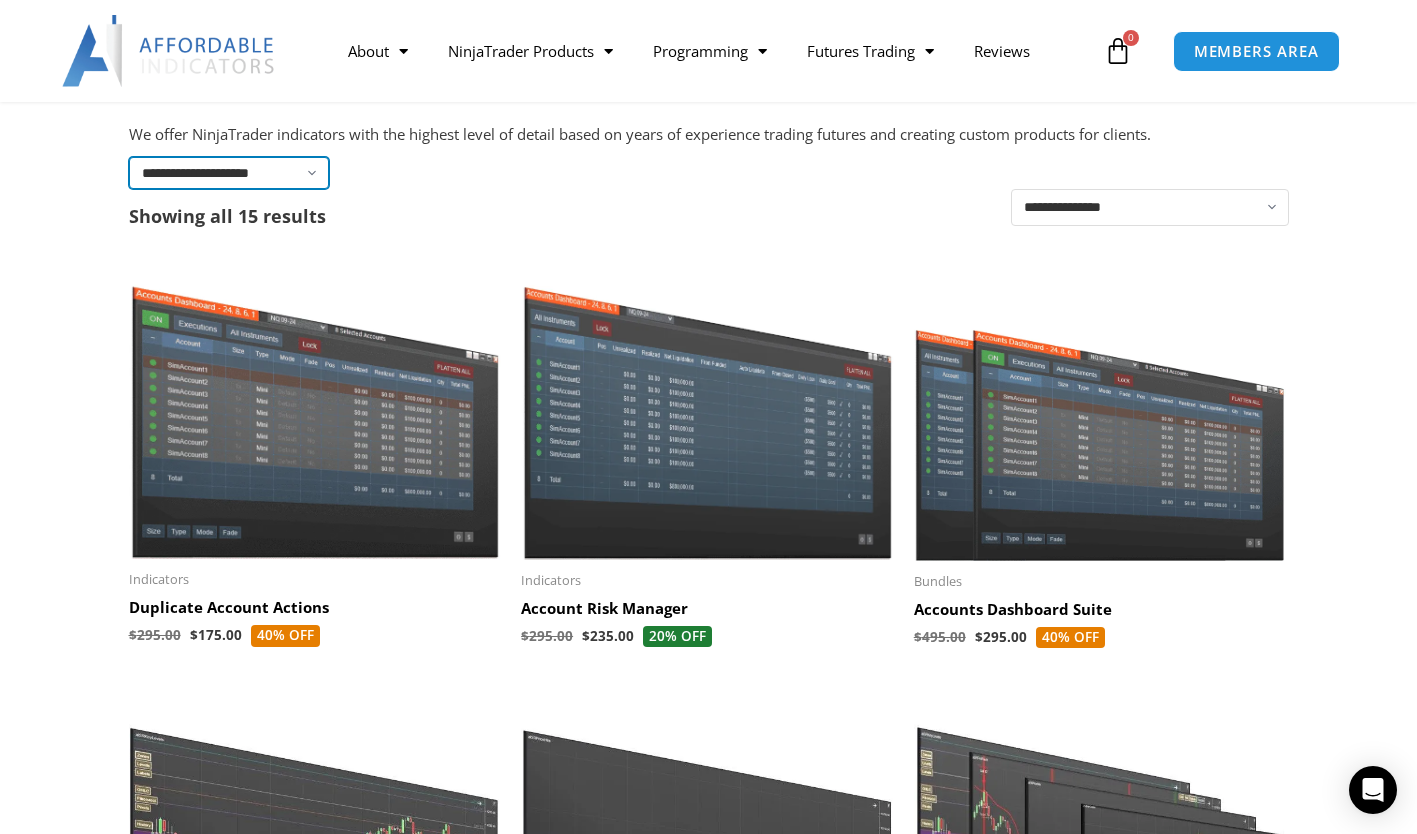 click on "**********" at bounding box center [229, 173] 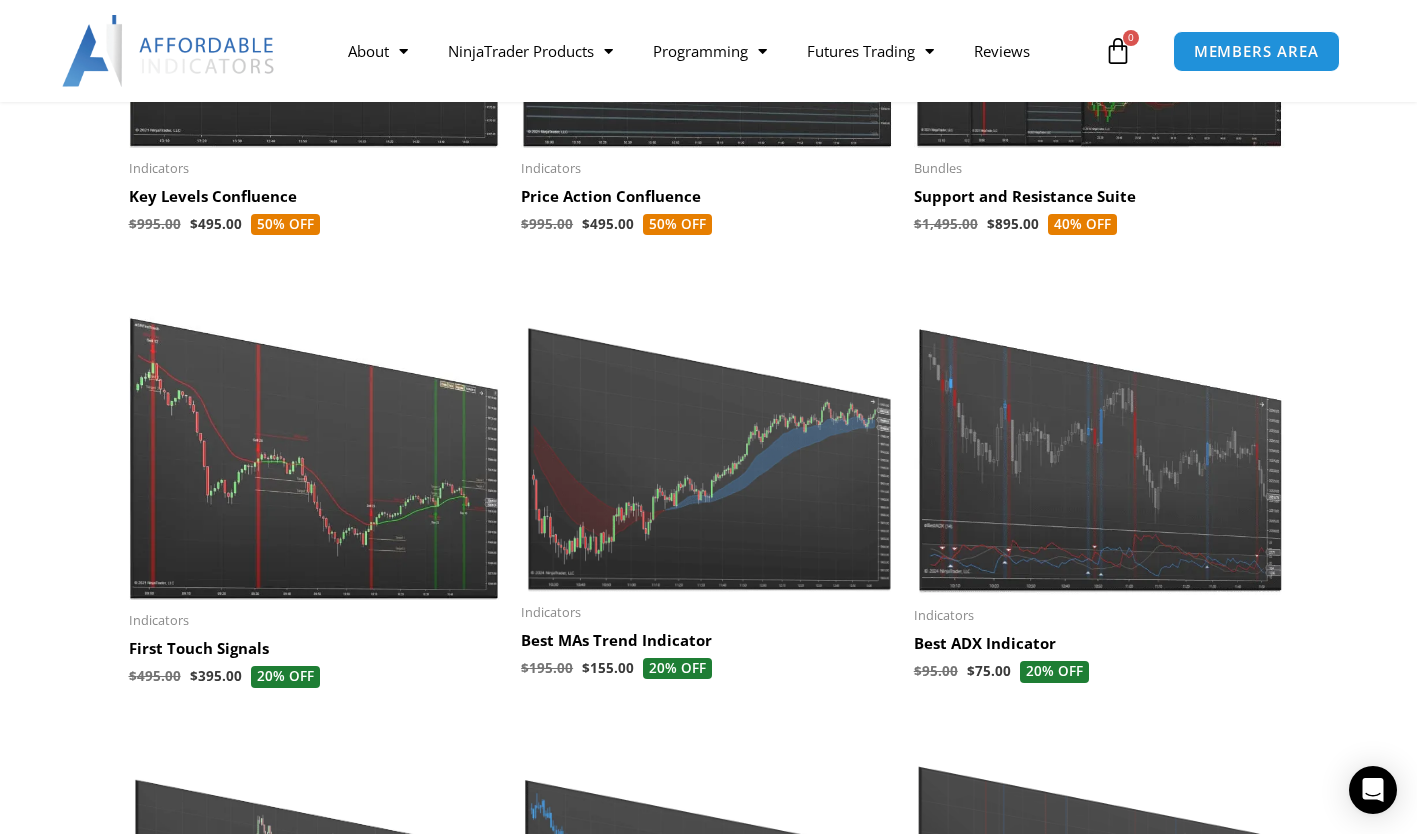 scroll, scrollTop: 1200, scrollLeft: 0, axis: vertical 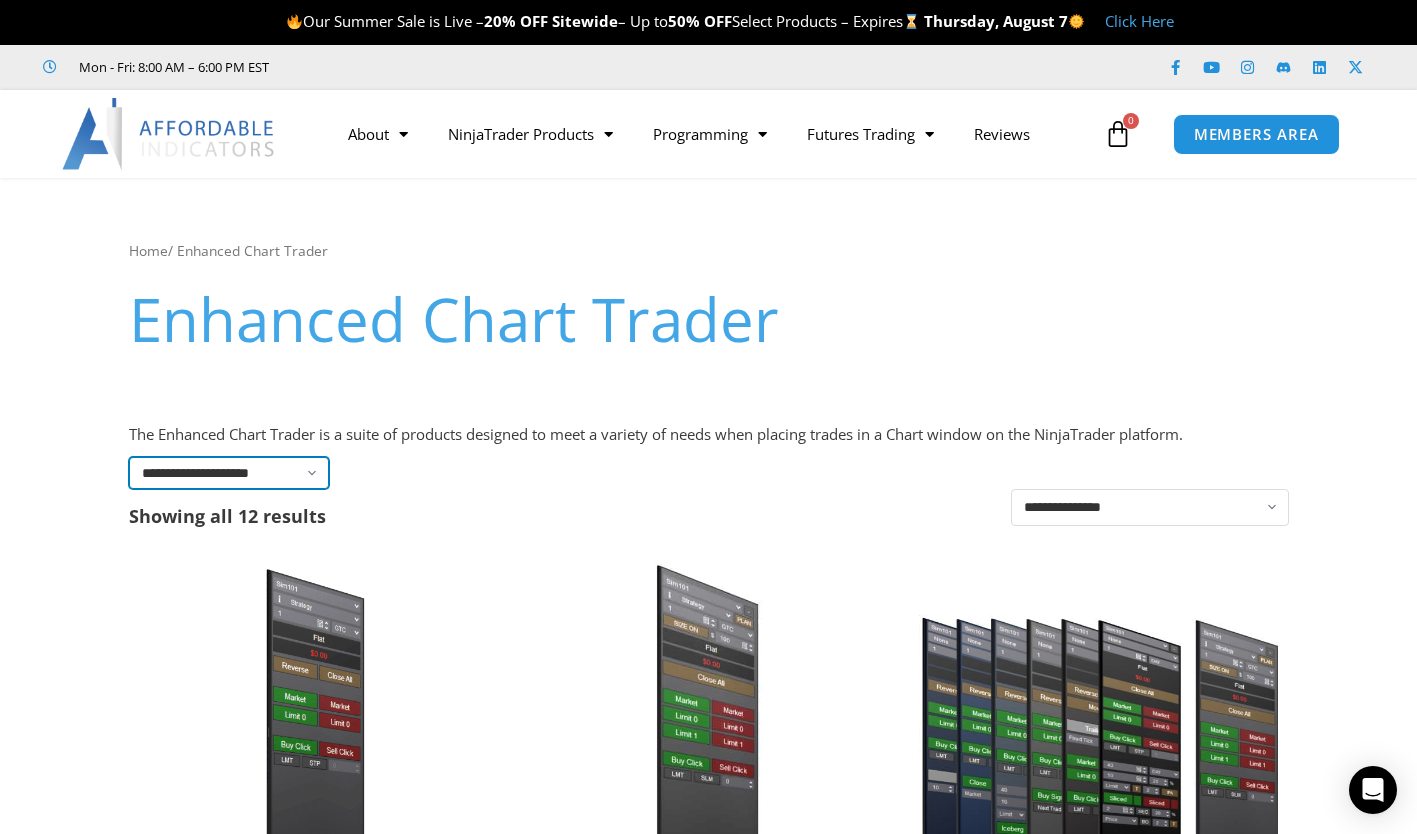 click on "**********" at bounding box center [229, 473] 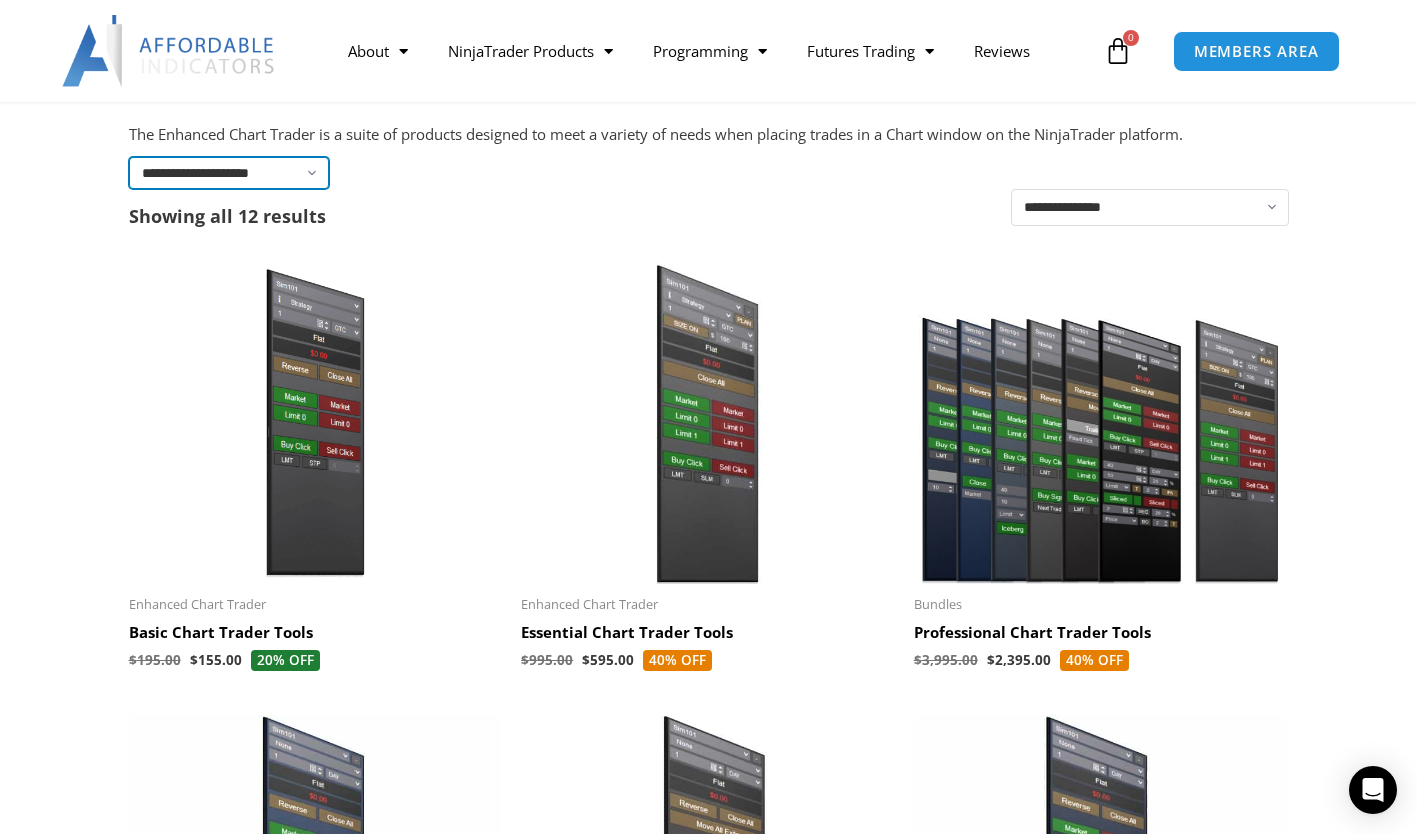 click on "**********" at bounding box center (229, 173) 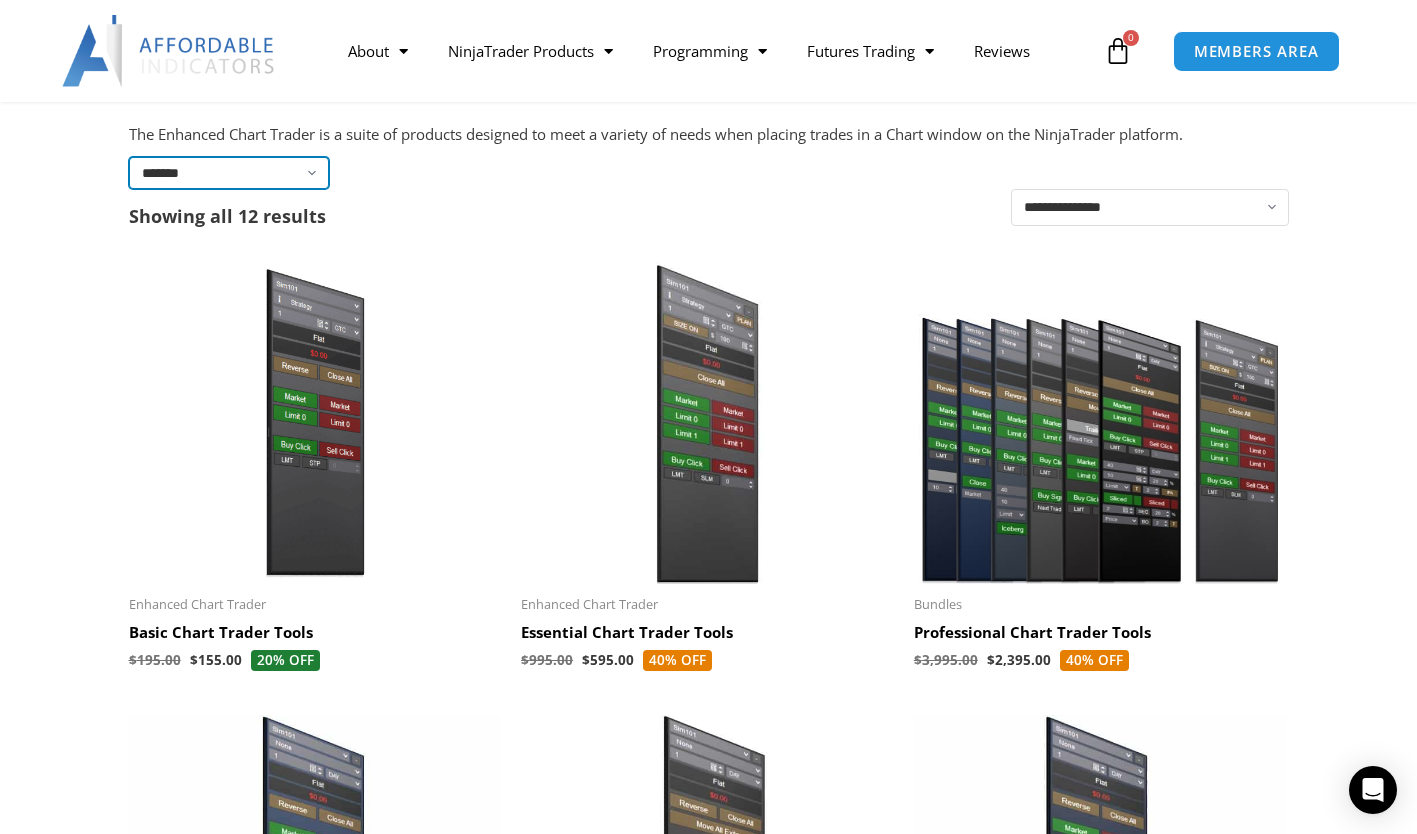 click on "**********" at bounding box center (229, 173) 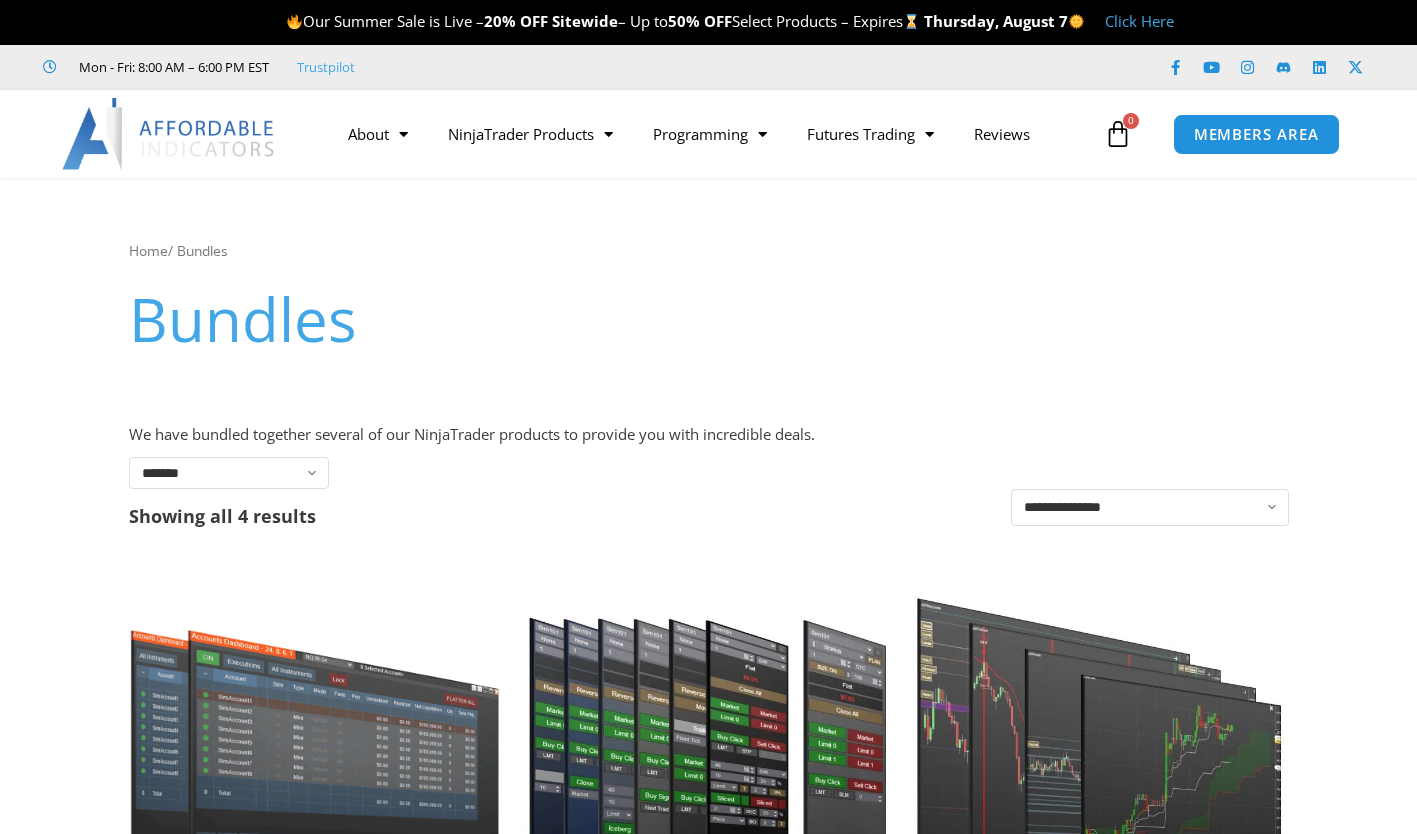 scroll, scrollTop: 0, scrollLeft: 0, axis: both 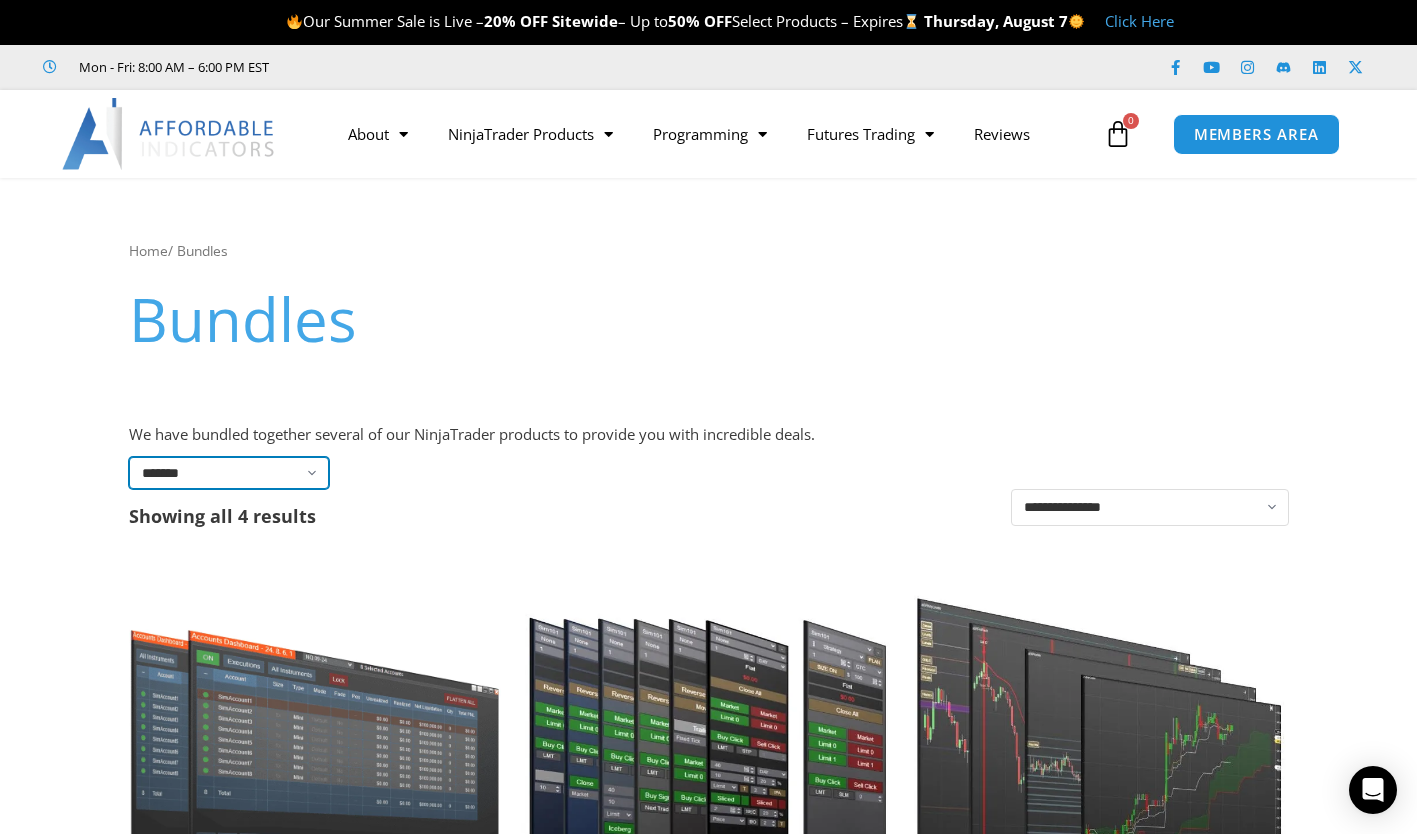 click on "**********" at bounding box center (229, 473) 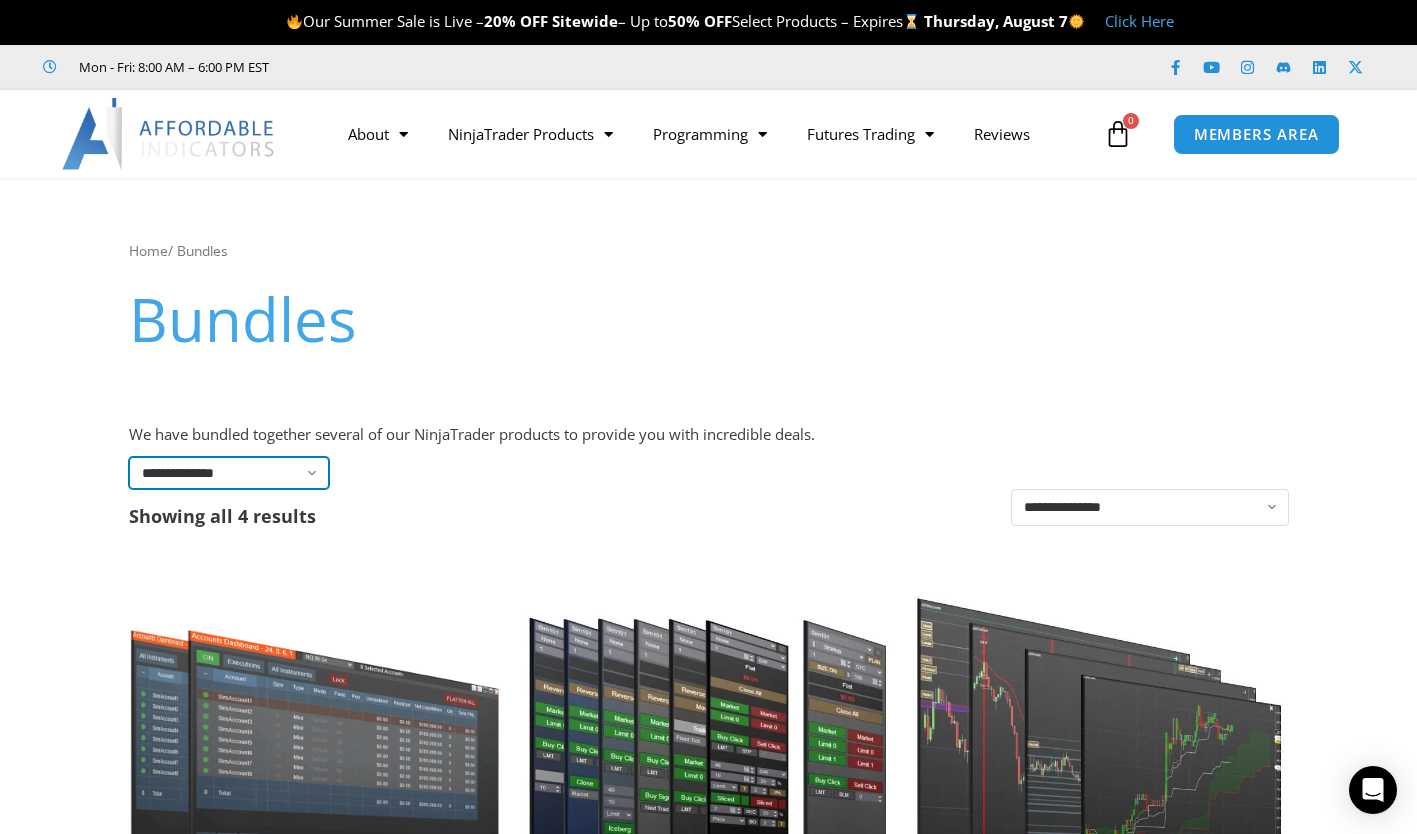 click on "**********" at bounding box center [229, 473] 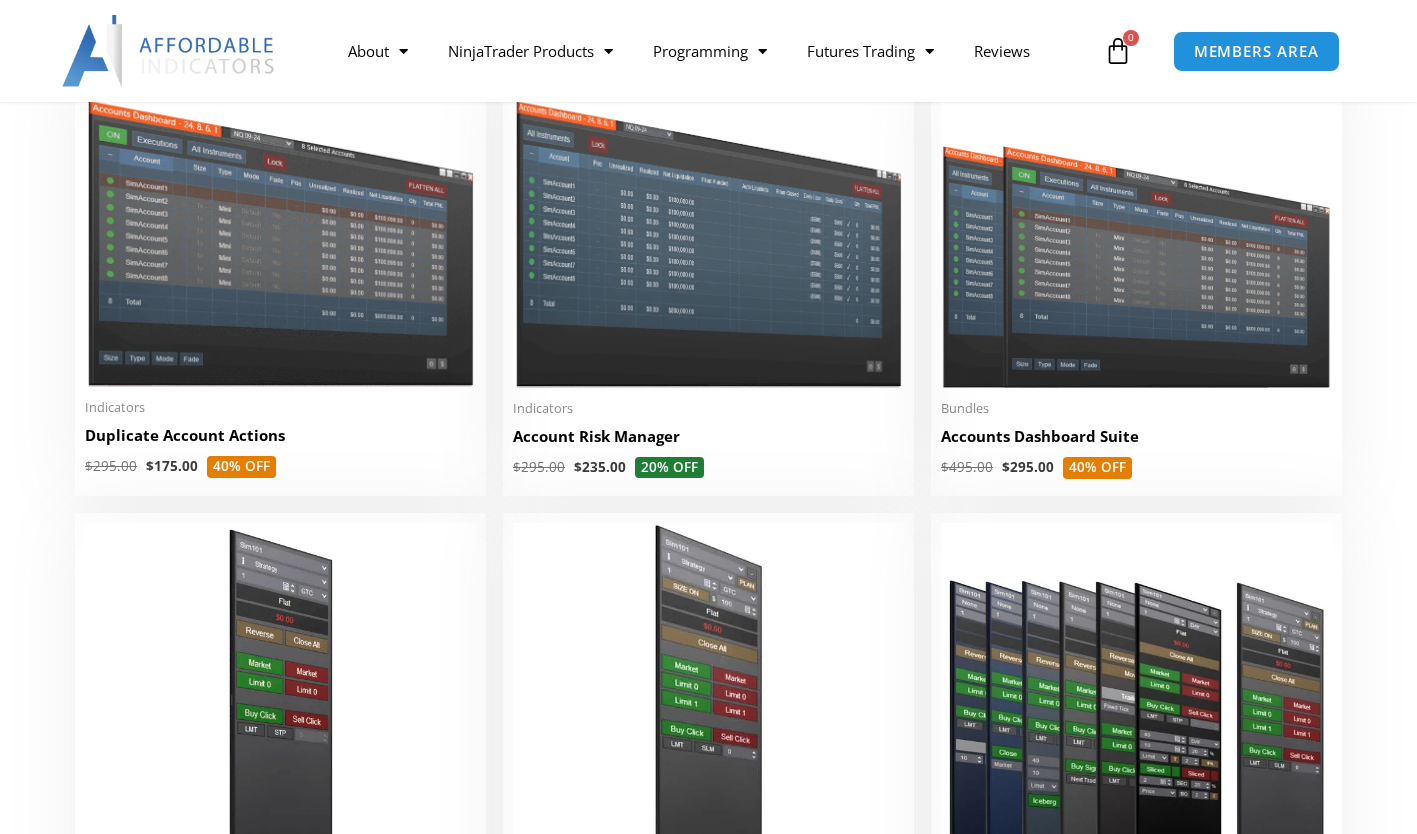 scroll, scrollTop: 0, scrollLeft: 0, axis: both 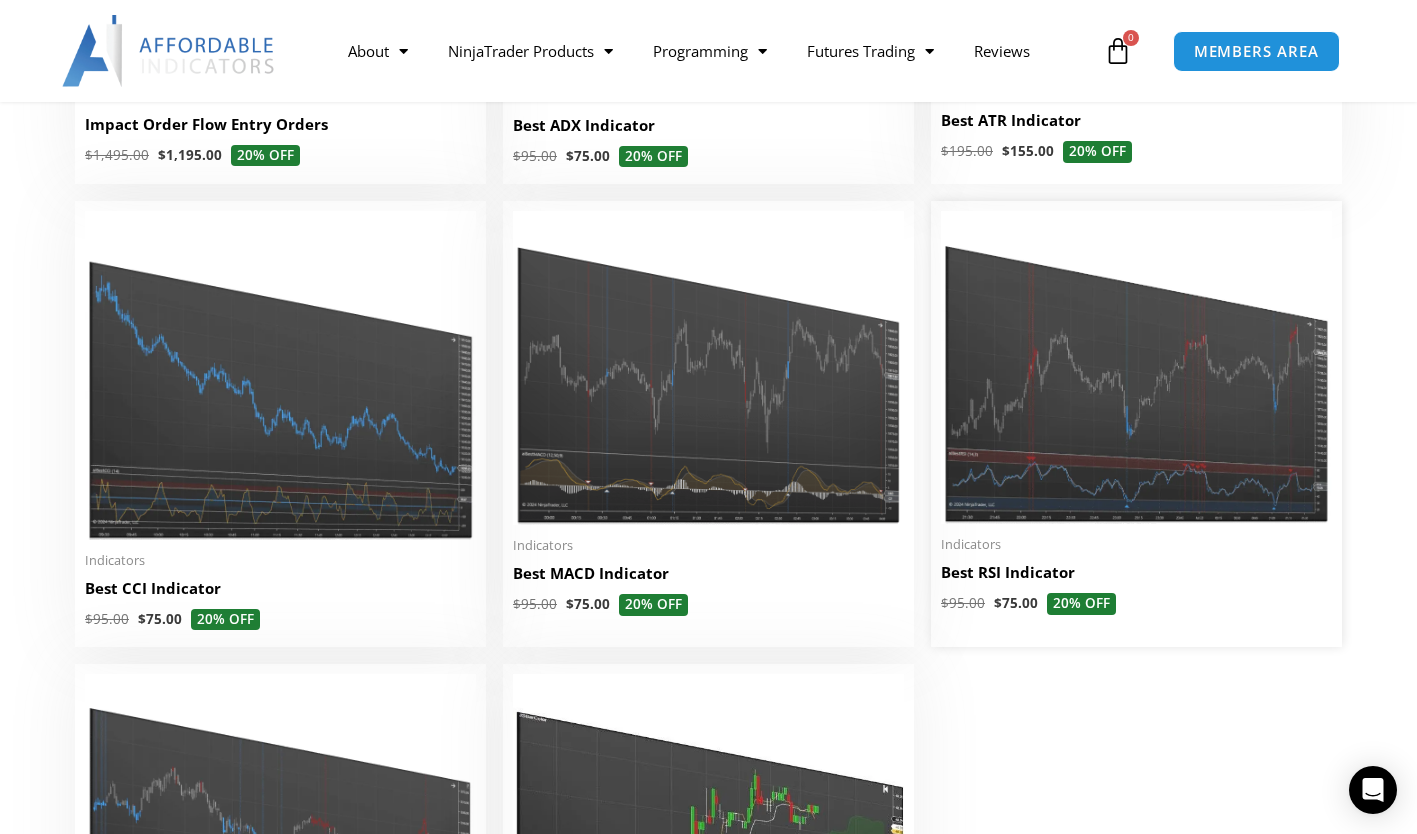 click at bounding box center (1136, 367) 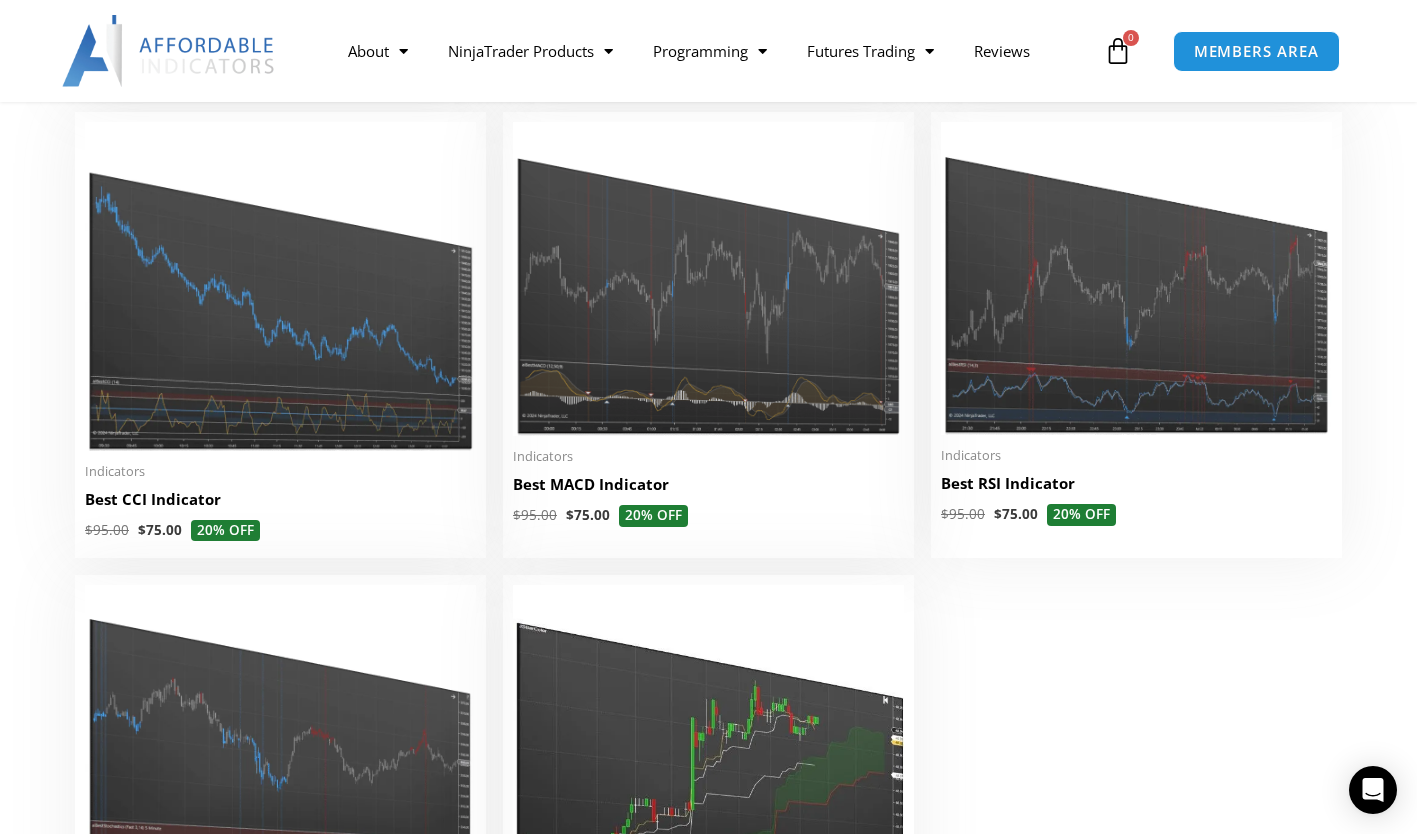 scroll, scrollTop: 4300, scrollLeft: 0, axis: vertical 